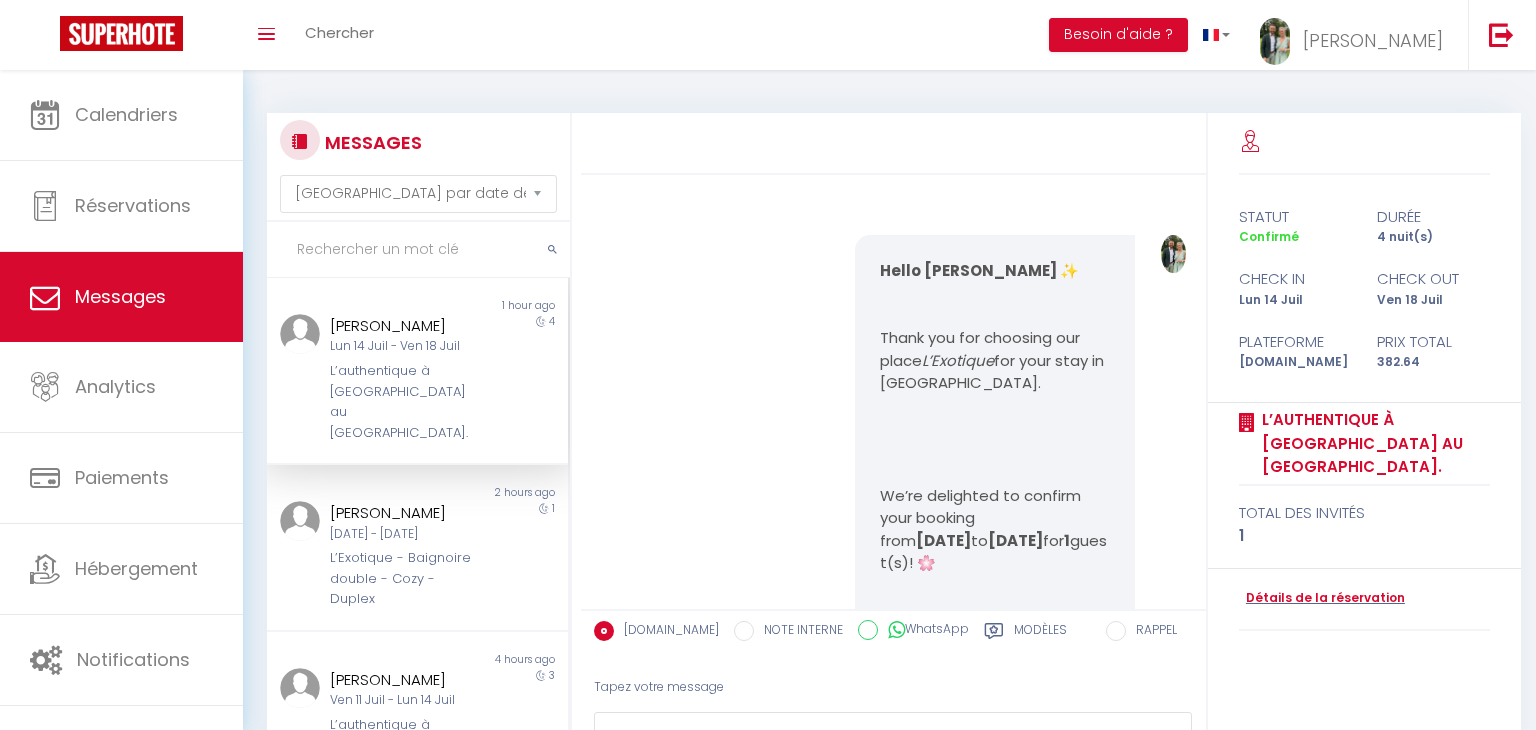 select on "message" 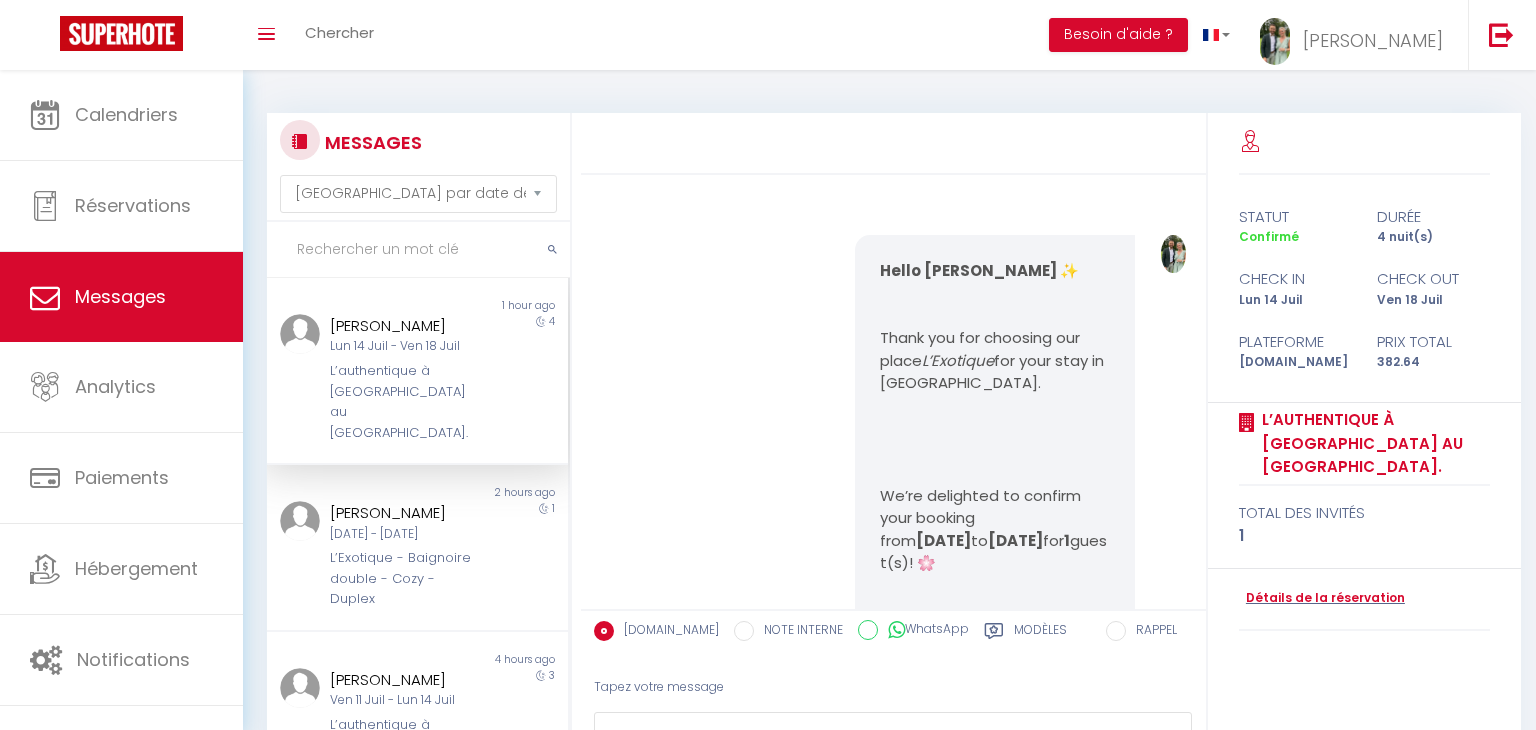scroll, scrollTop: 0, scrollLeft: 0, axis: both 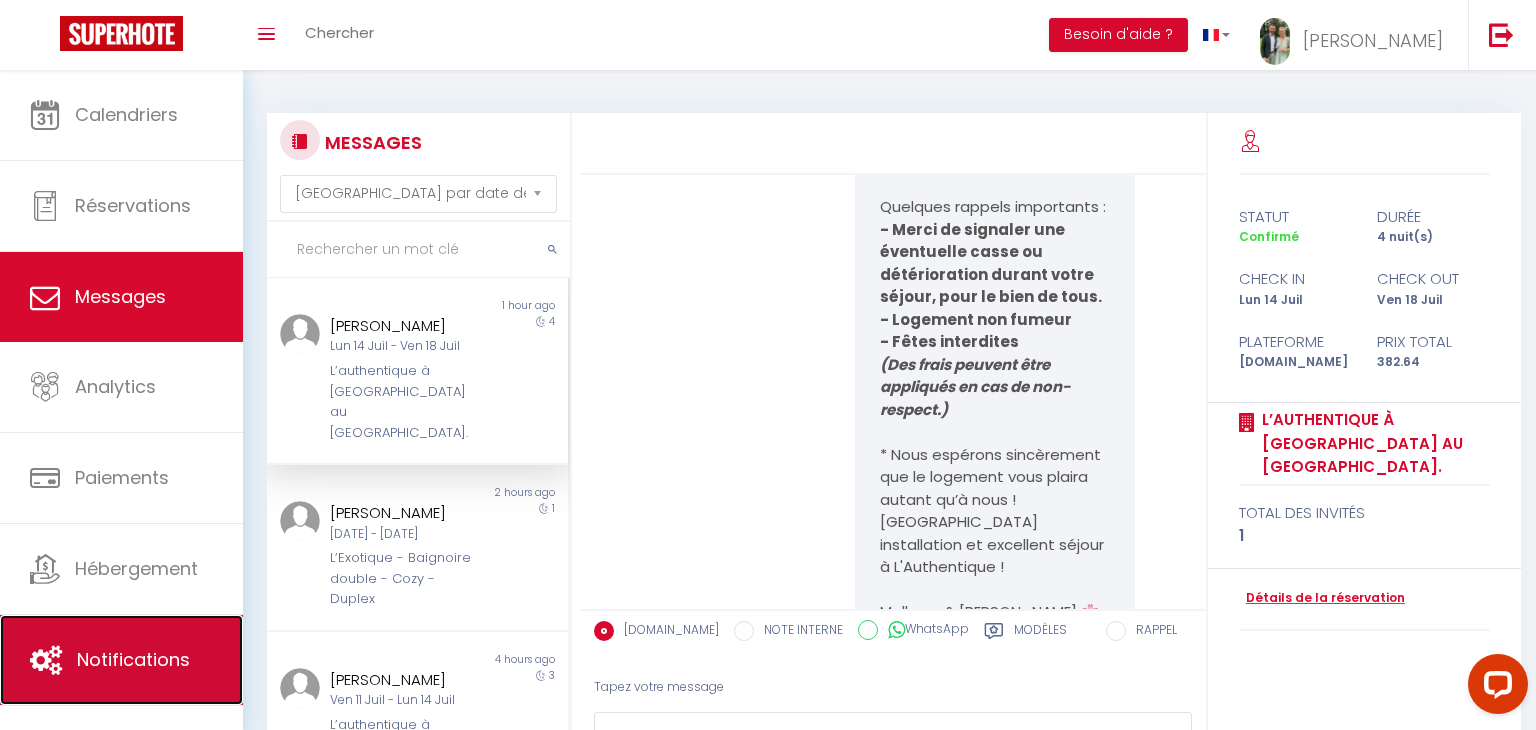 click on "Notifications" at bounding box center (121, 660) 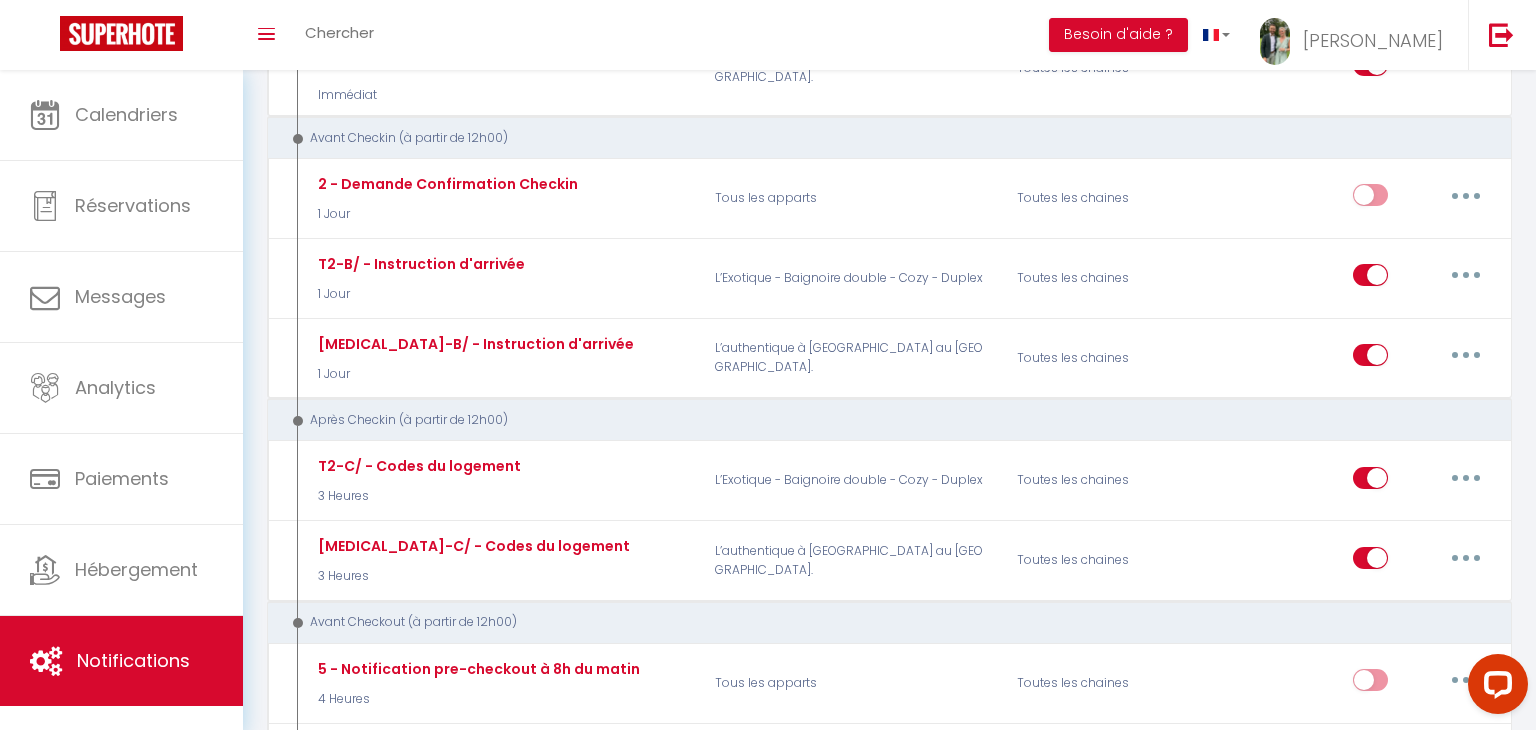 scroll, scrollTop: 573, scrollLeft: 0, axis: vertical 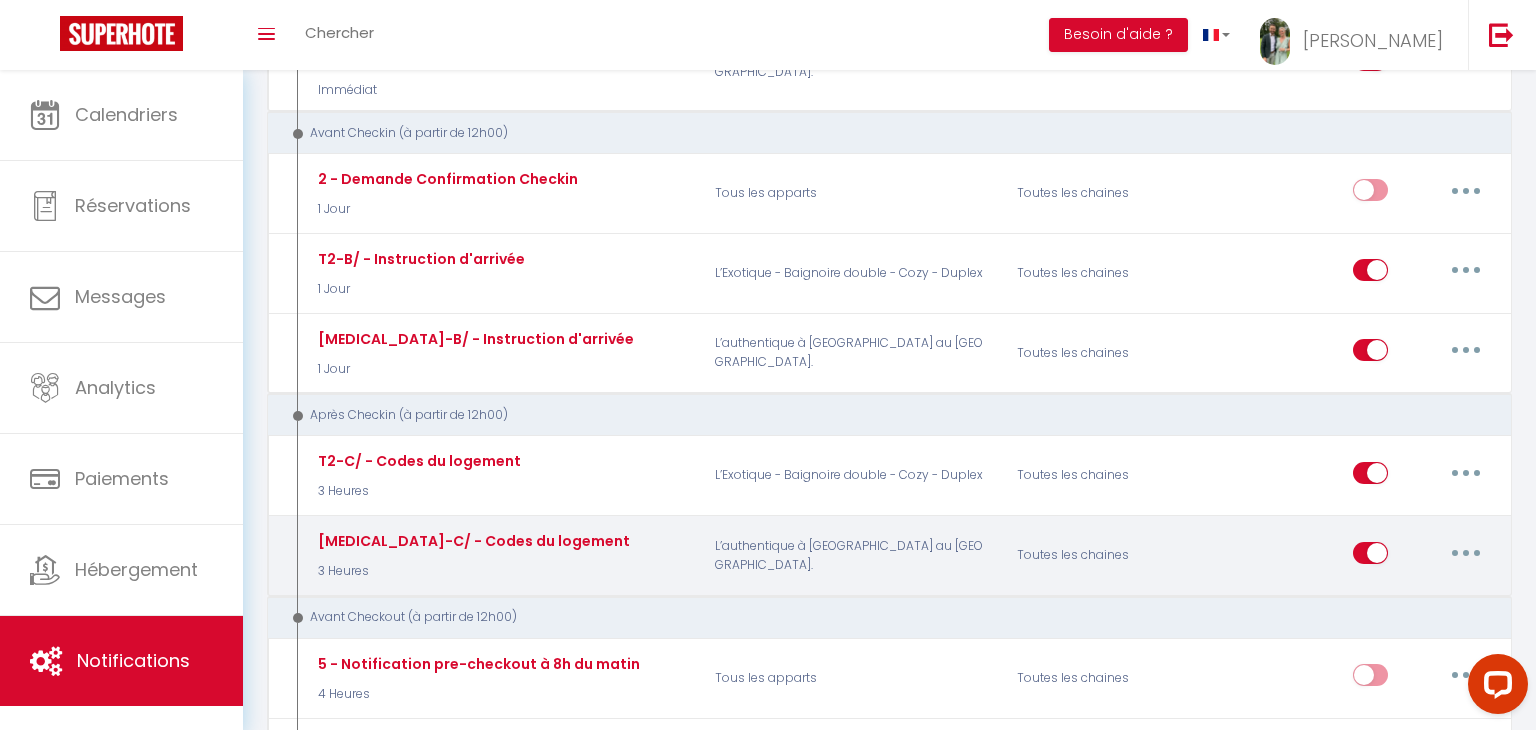 click at bounding box center [1466, 553] 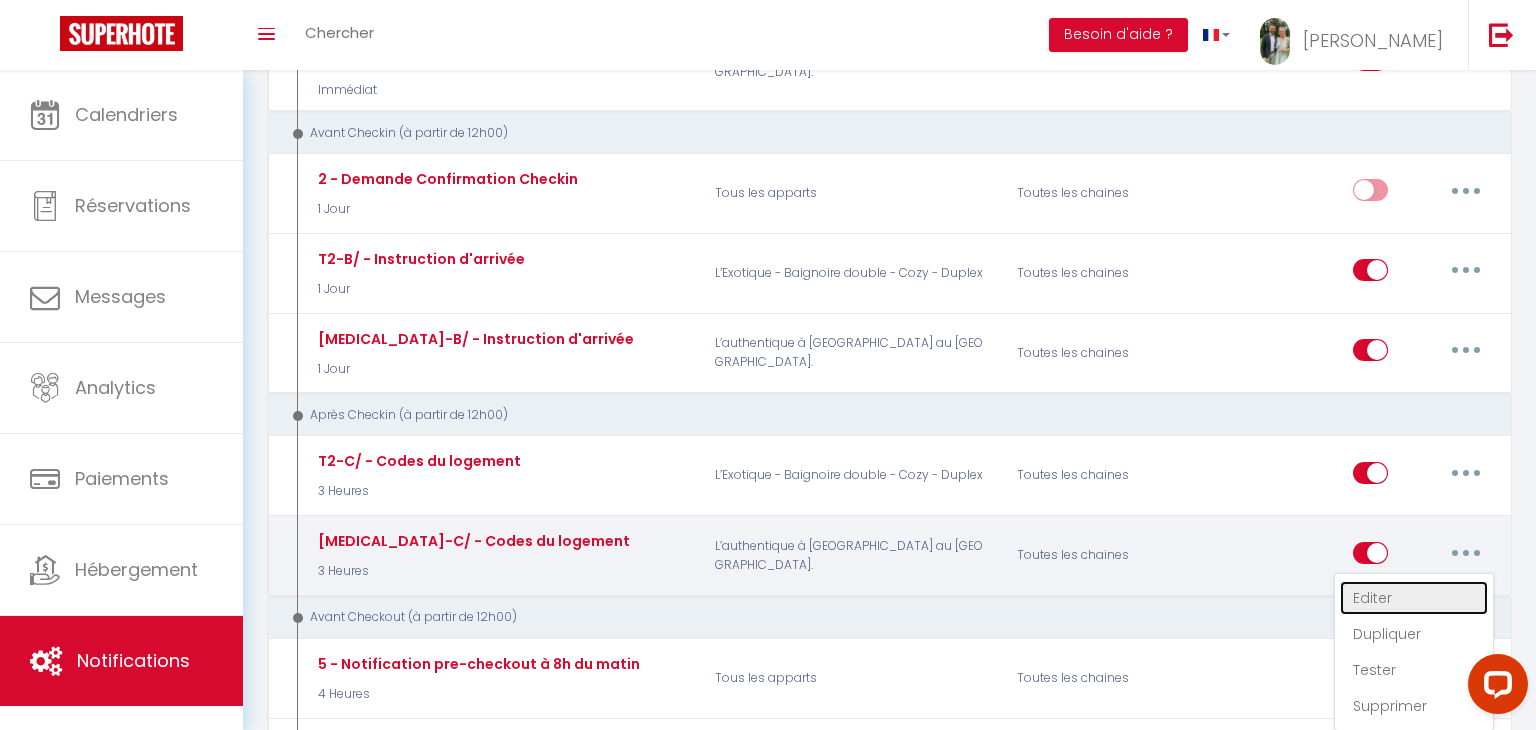 click on "Editer" at bounding box center [1414, 598] 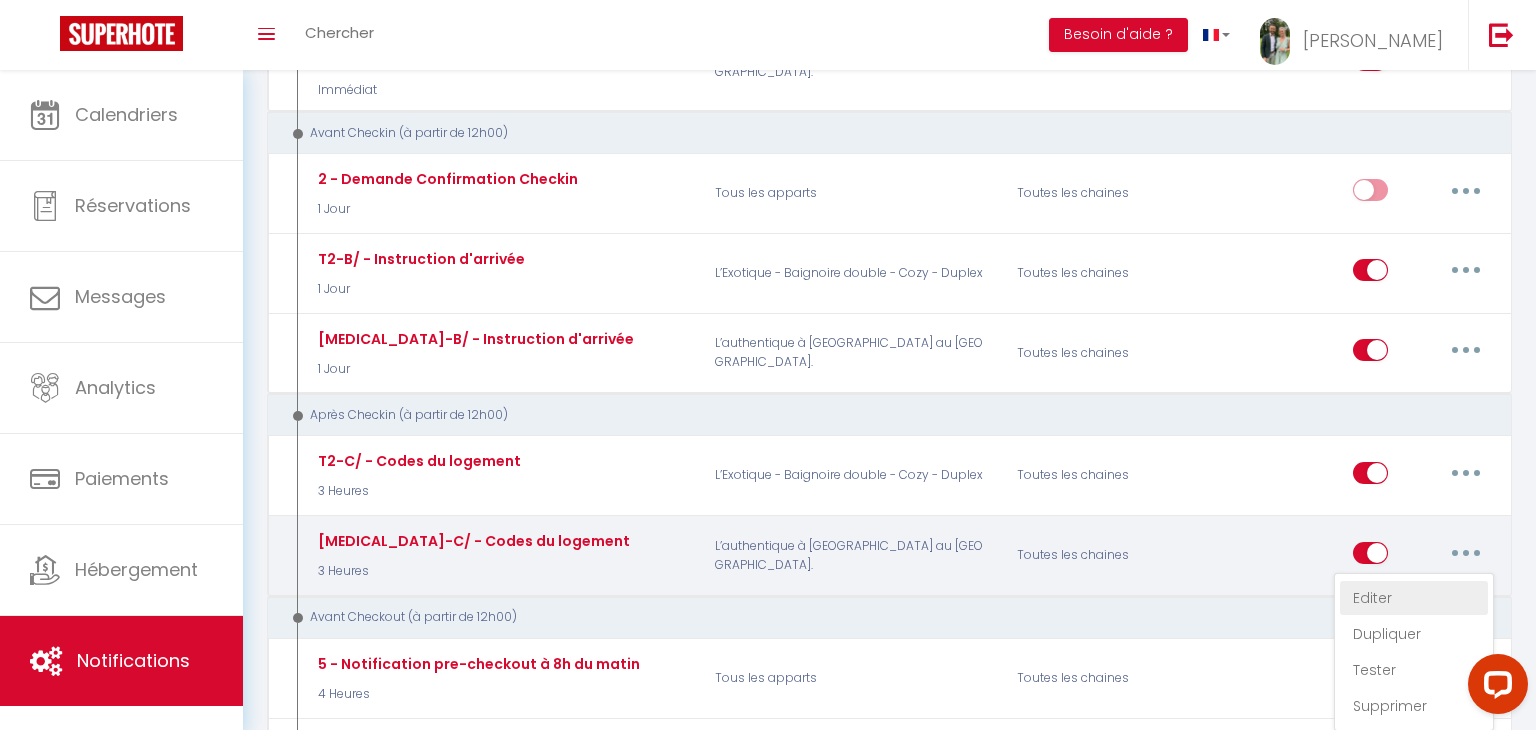 type on "[MEDICAL_DATA]-C/ - Codes du logement" 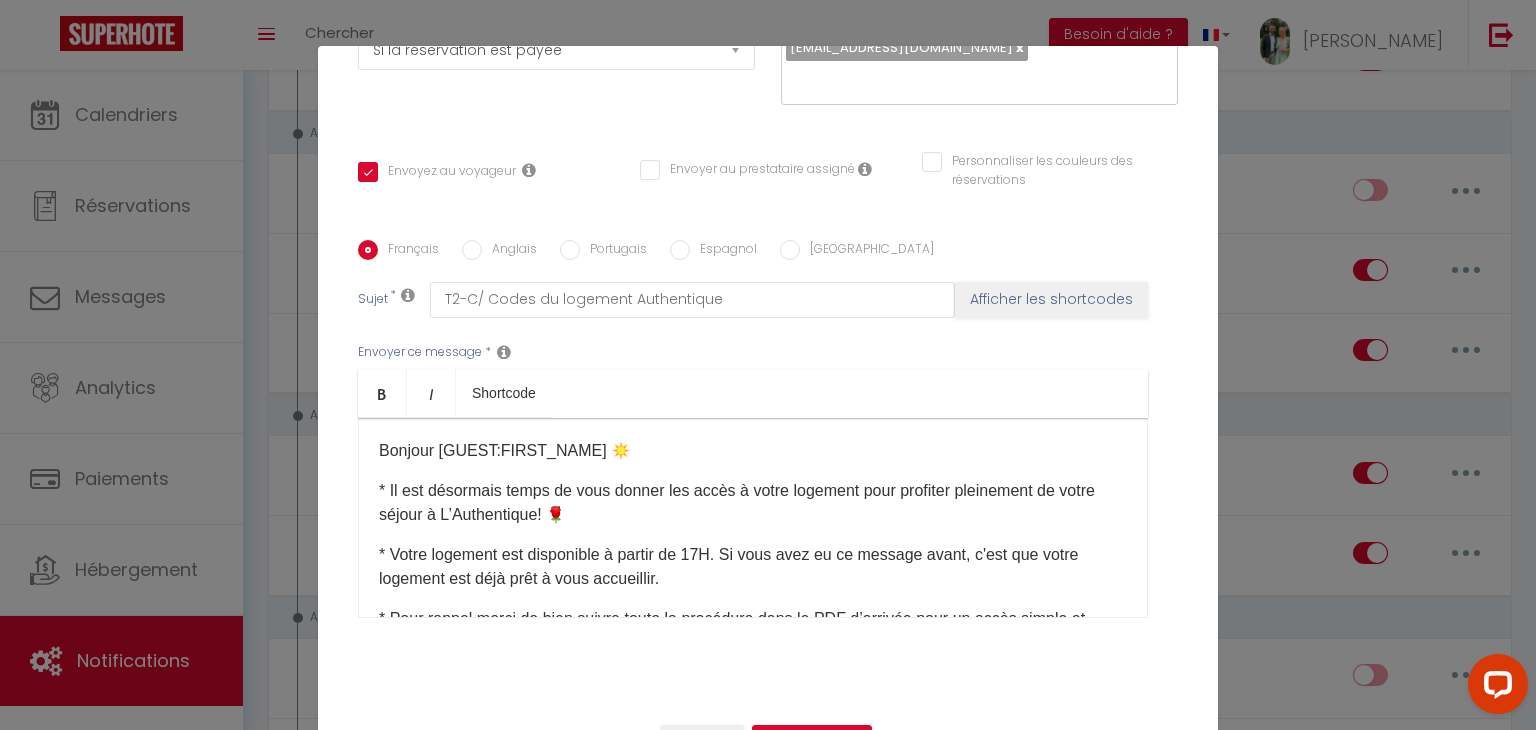 scroll, scrollTop: 360, scrollLeft: 0, axis: vertical 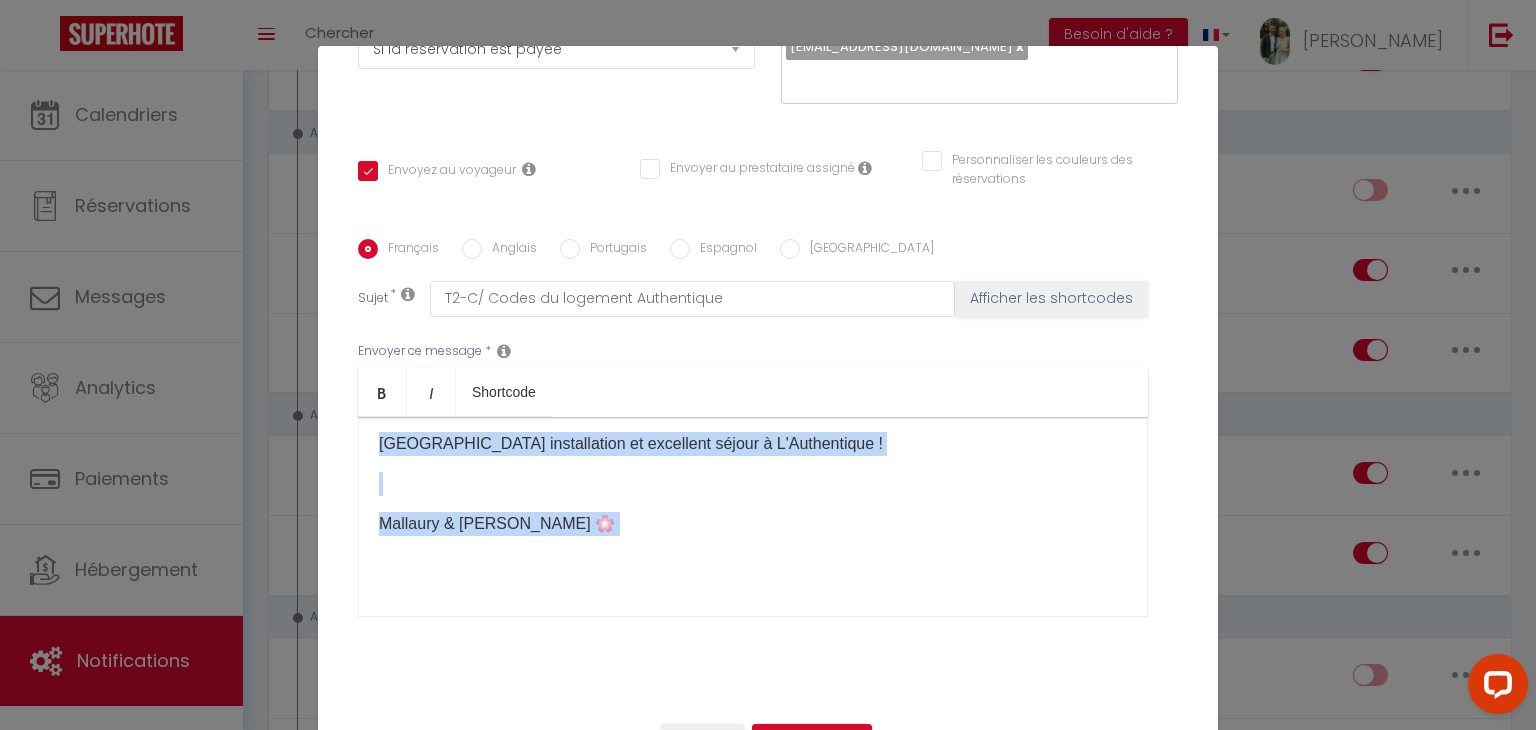 drag, startPoint x: 380, startPoint y: 446, endPoint x: 884, endPoint y: 687, distance: 558.65643 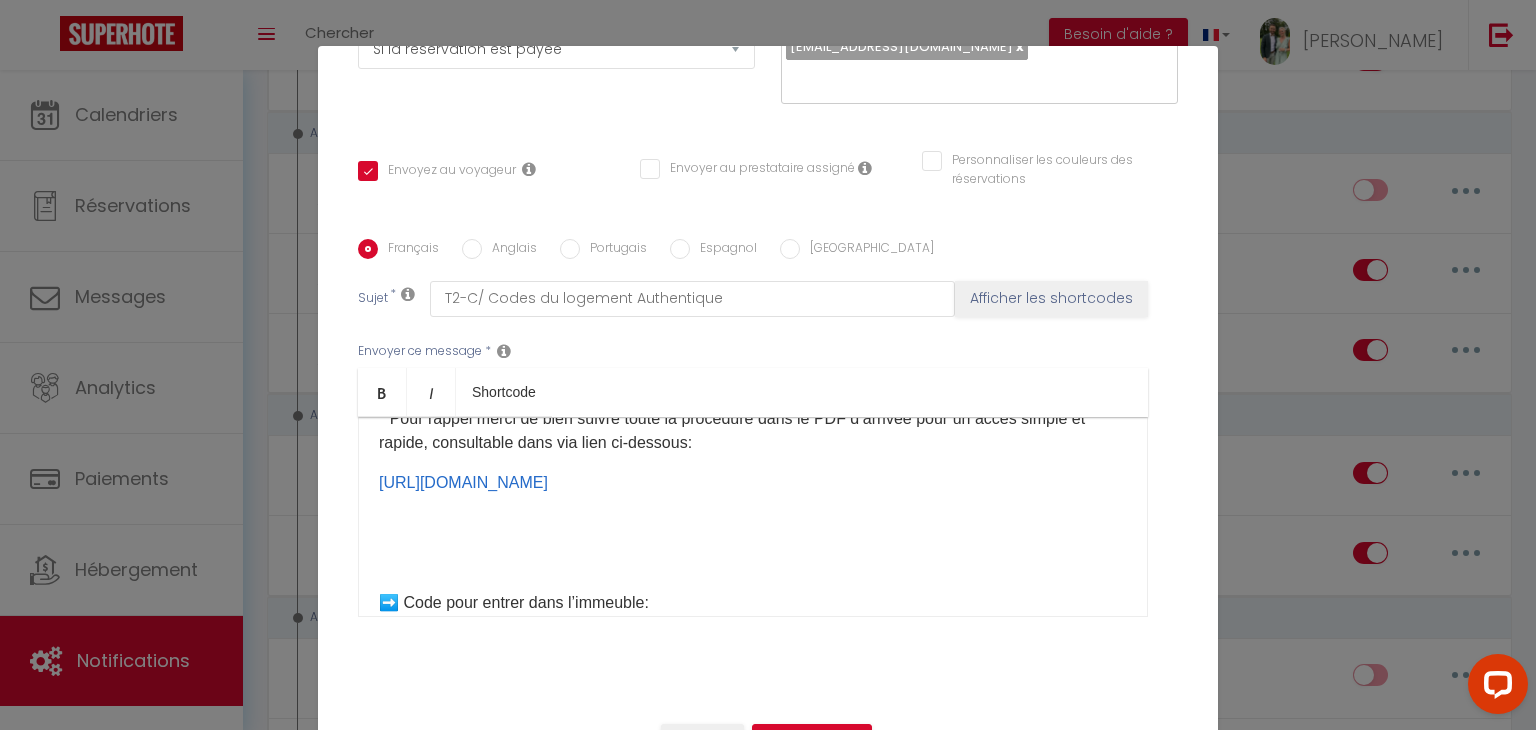 scroll, scrollTop: 0, scrollLeft: 0, axis: both 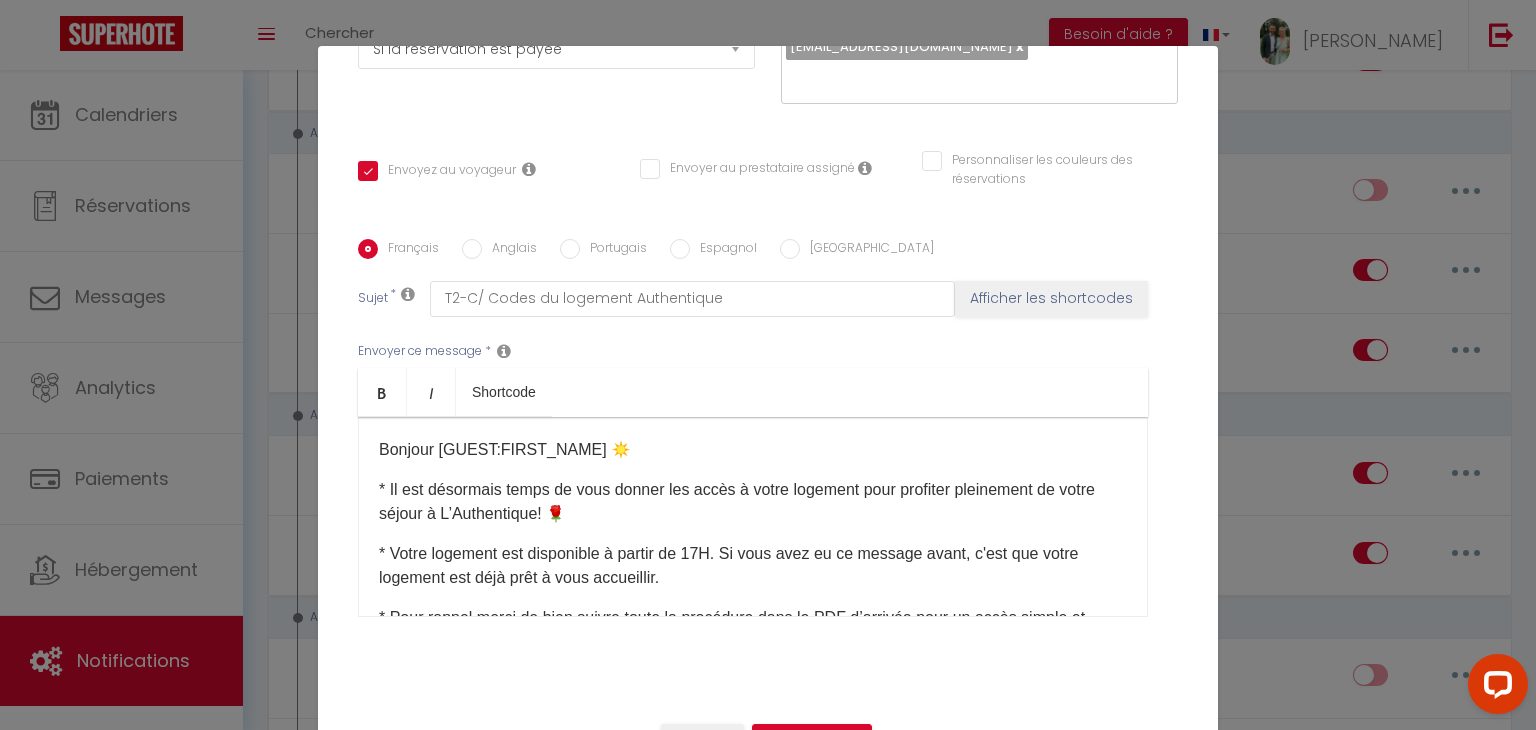 click on "Anglais" at bounding box center (509, 250) 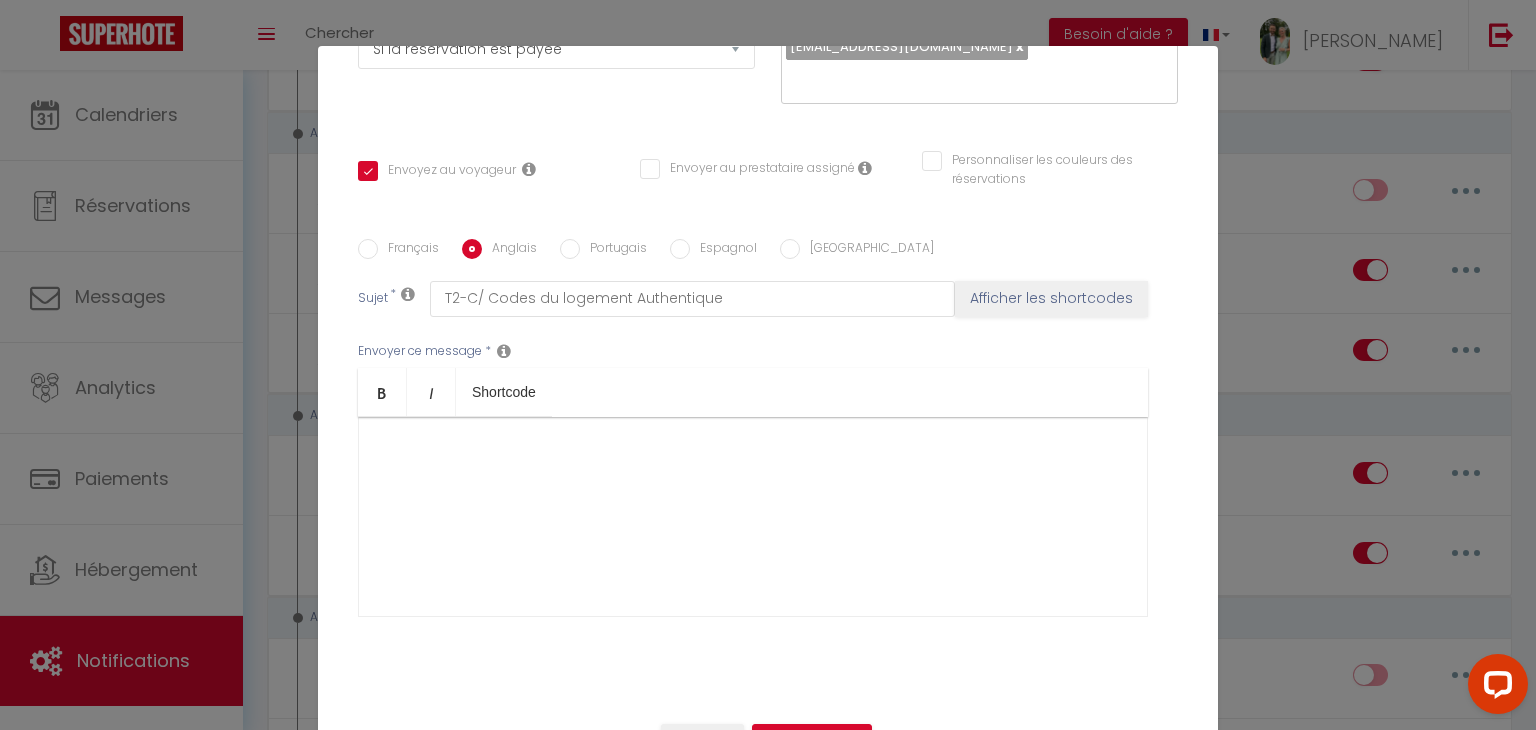 checkbox on "true" 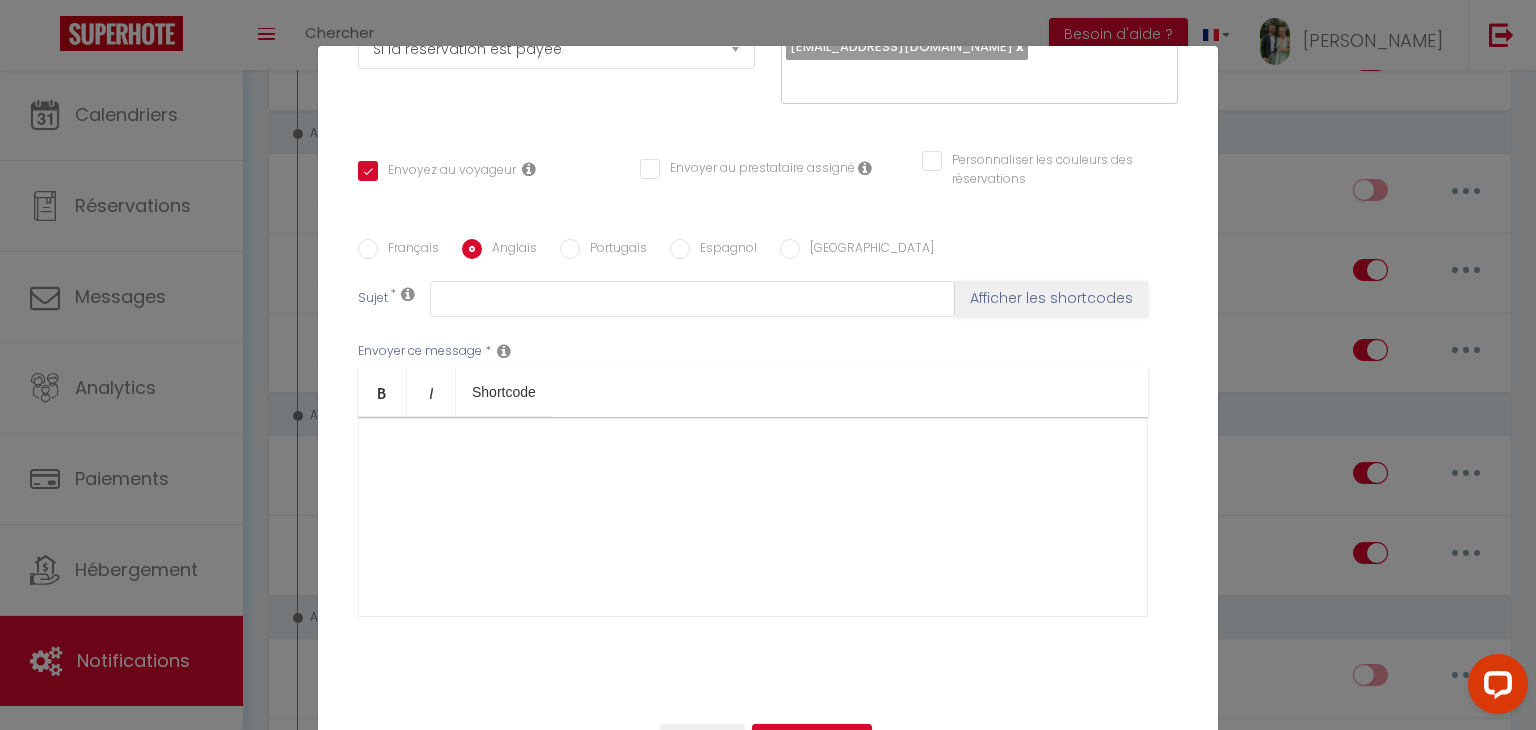click at bounding box center [753, 517] 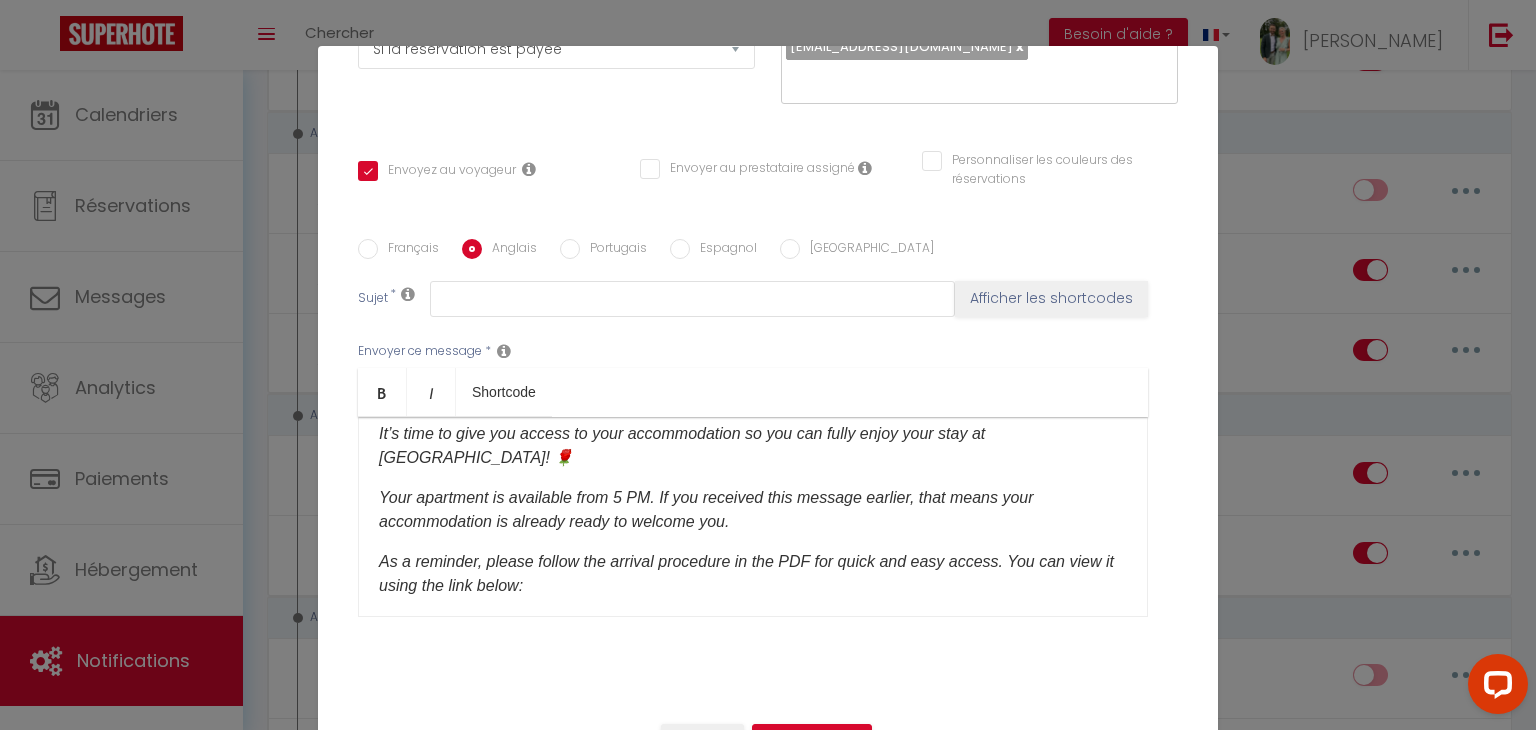 scroll, scrollTop: 0, scrollLeft: 0, axis: both 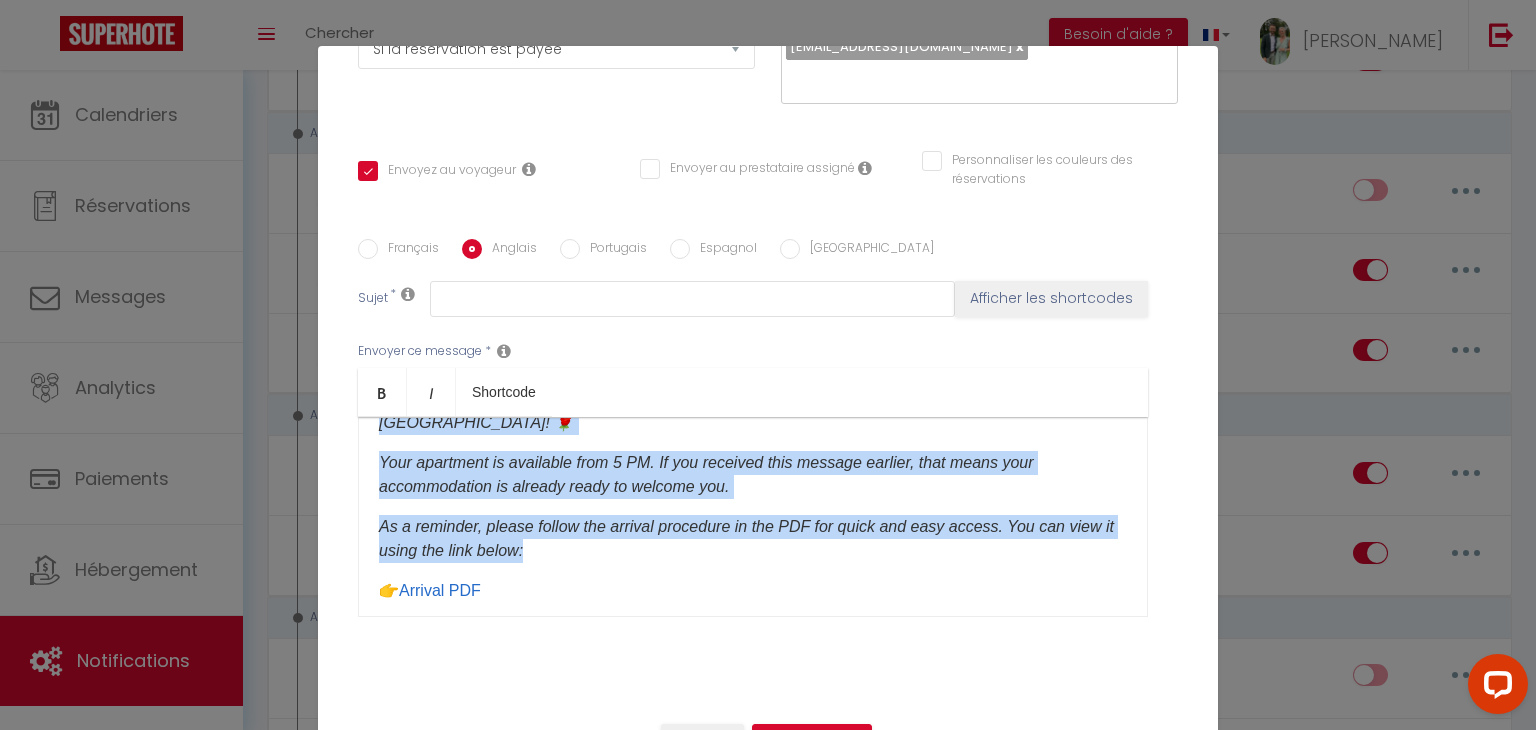 drag, startPoint x: 379, startPoint y: 490, endPoint x: 978, endPoint y: 540, distance: 601.0832 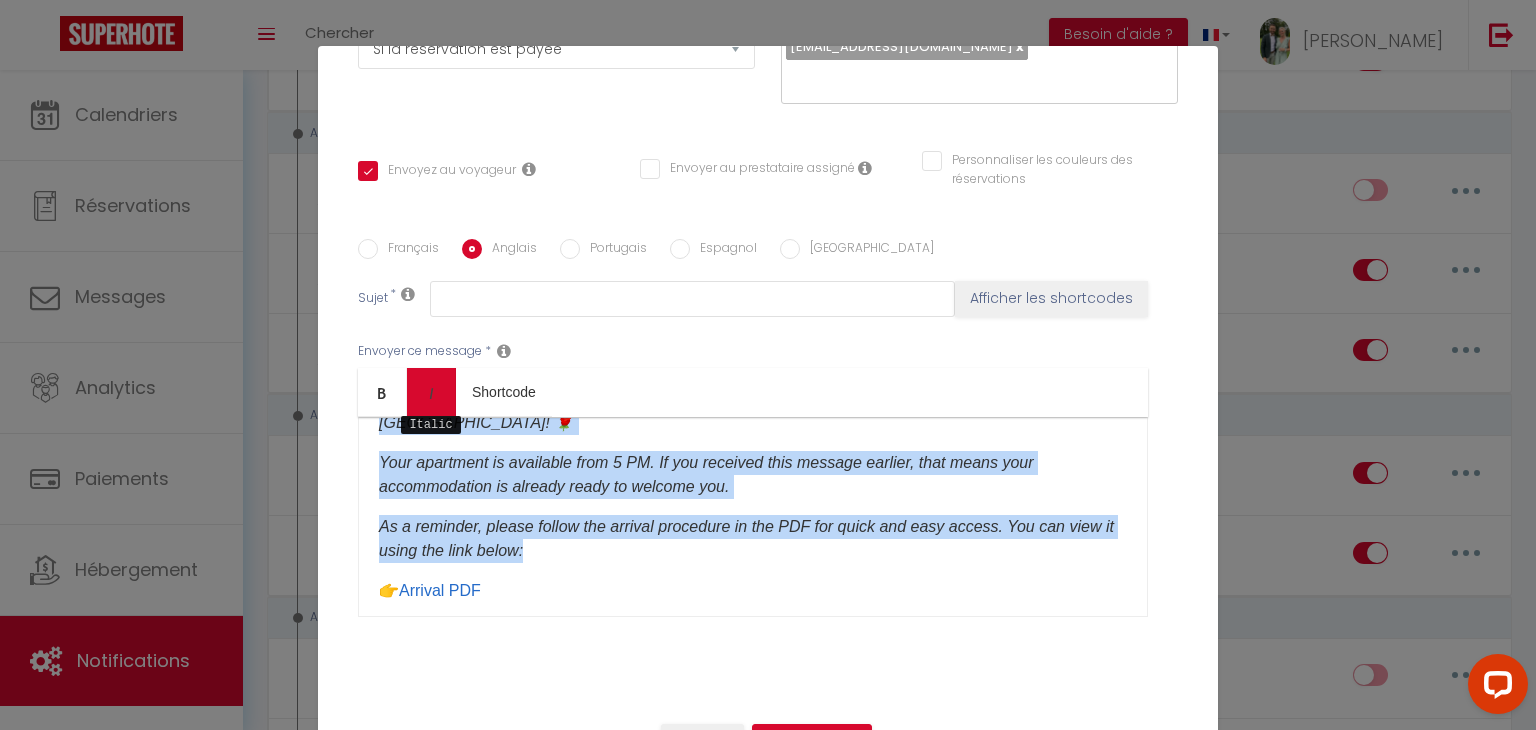 click at bounding box center [431, 393] 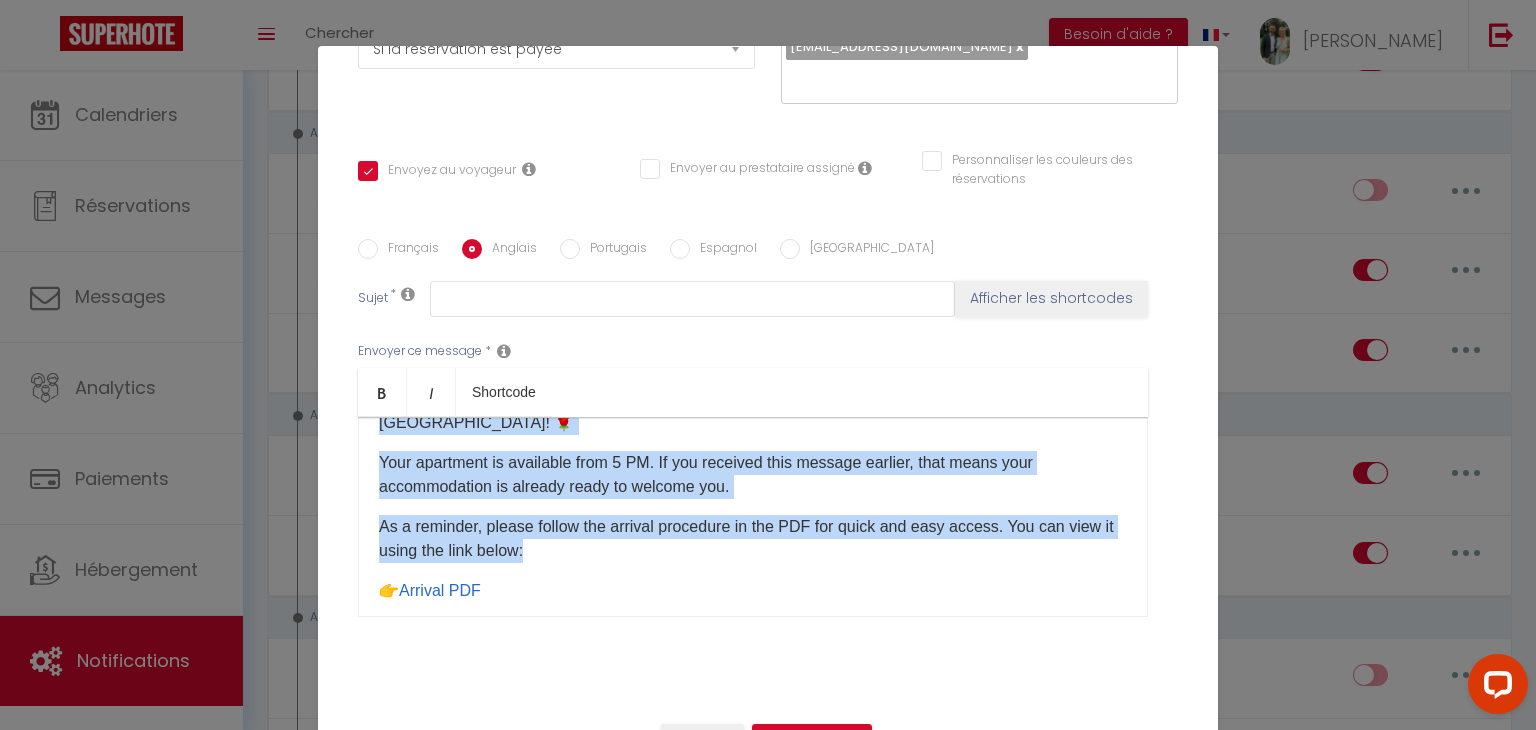 click on "As a reminder, please follow the arrival procedure in the PDF for quick and easy access. You can view it using the link below:" at bounding box center [753, 539] 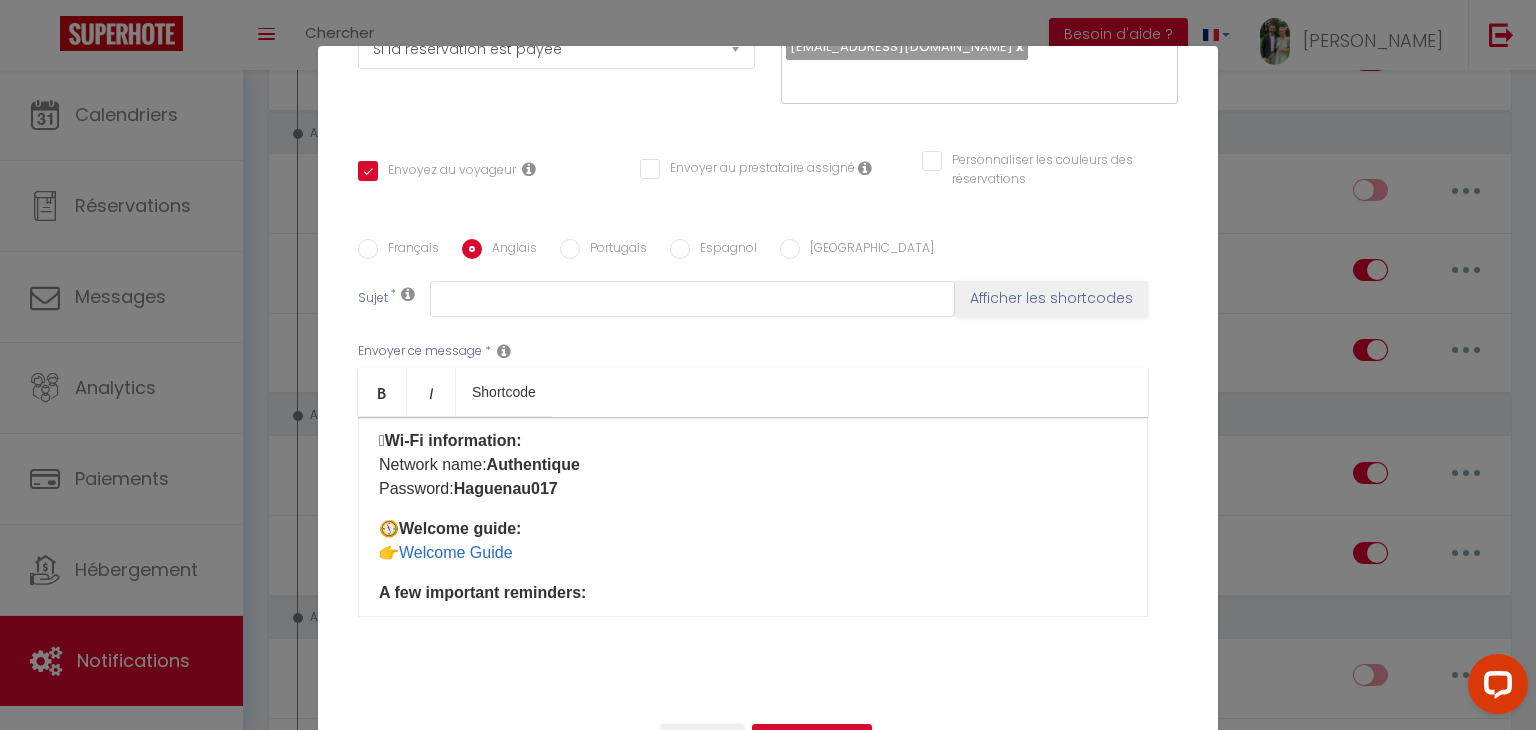 scroll, scrollTop: 476, scrollLeft: 0, axis: vertical 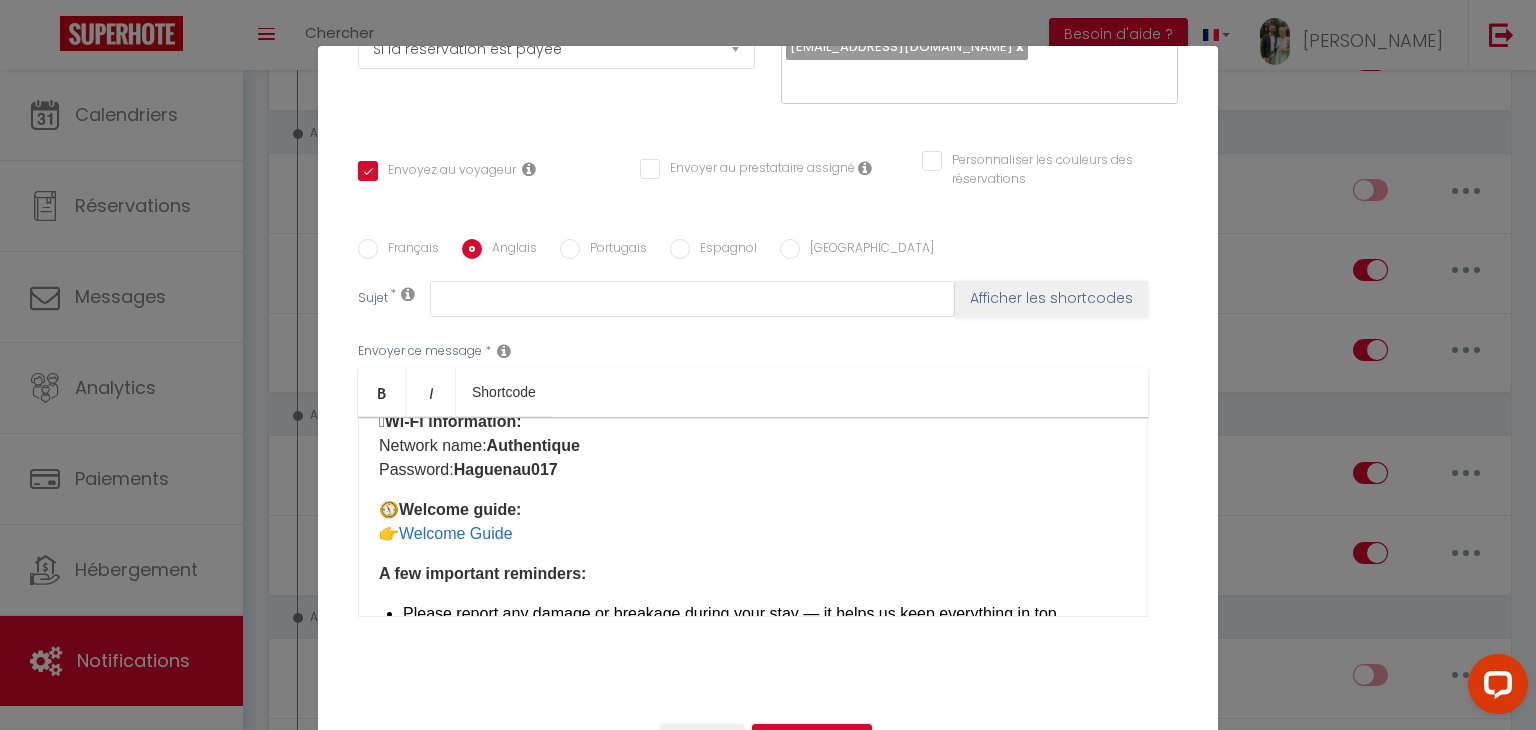 click on "🧭  Welcome guide:
👉  Welcome Guide" at bounding box center [753, 522] 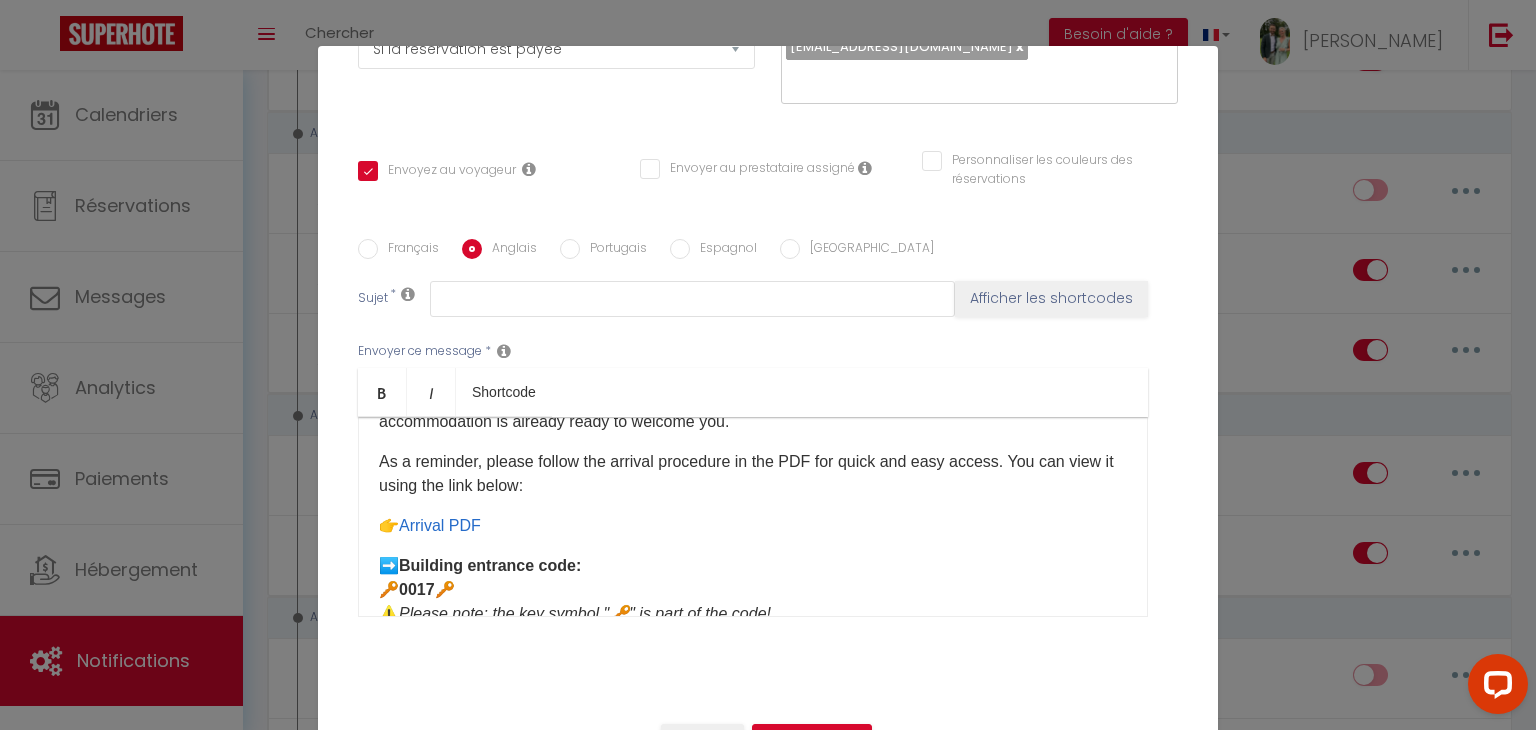 scroll, scrollTop: 0, scrollLeft: 0, axis: both 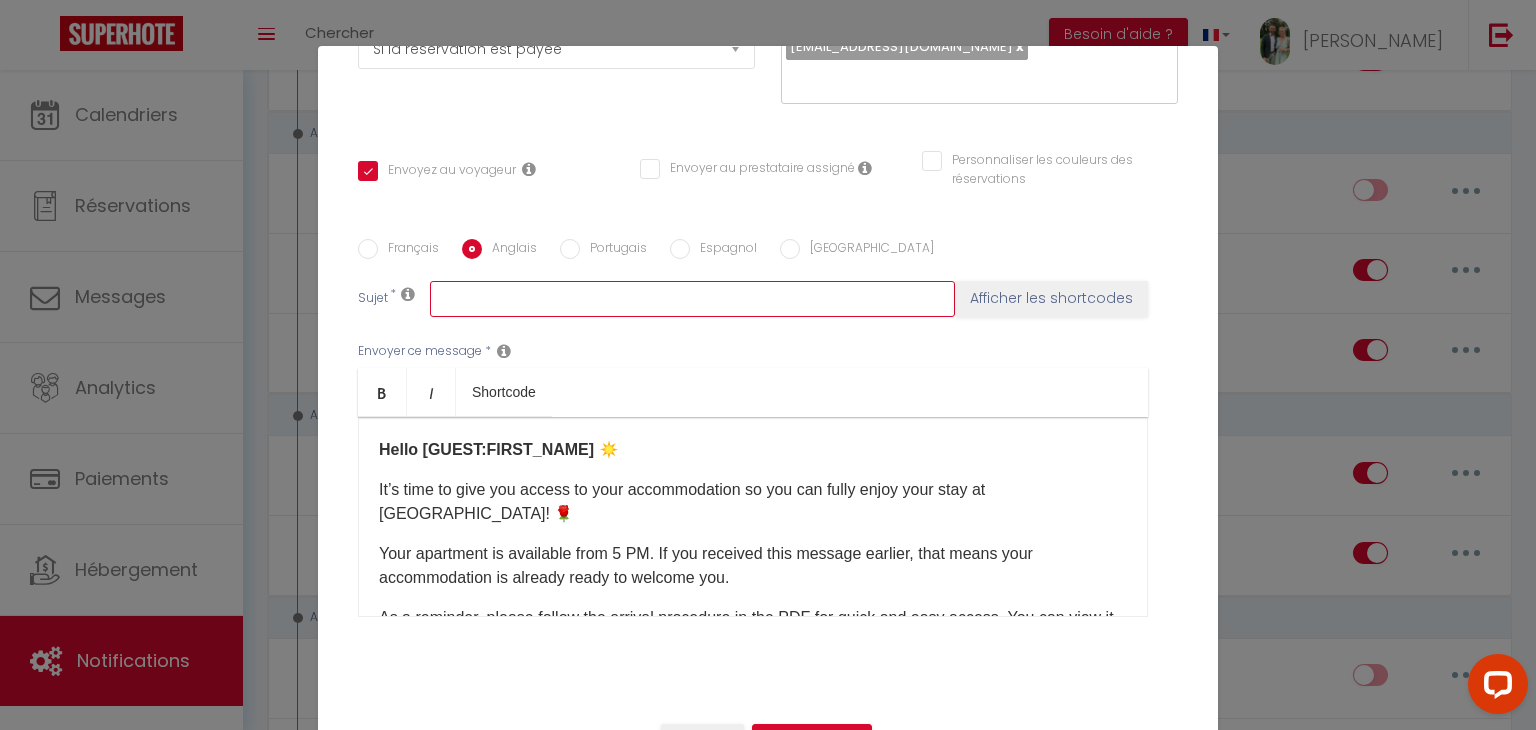 click at bounding box center (692, 299) 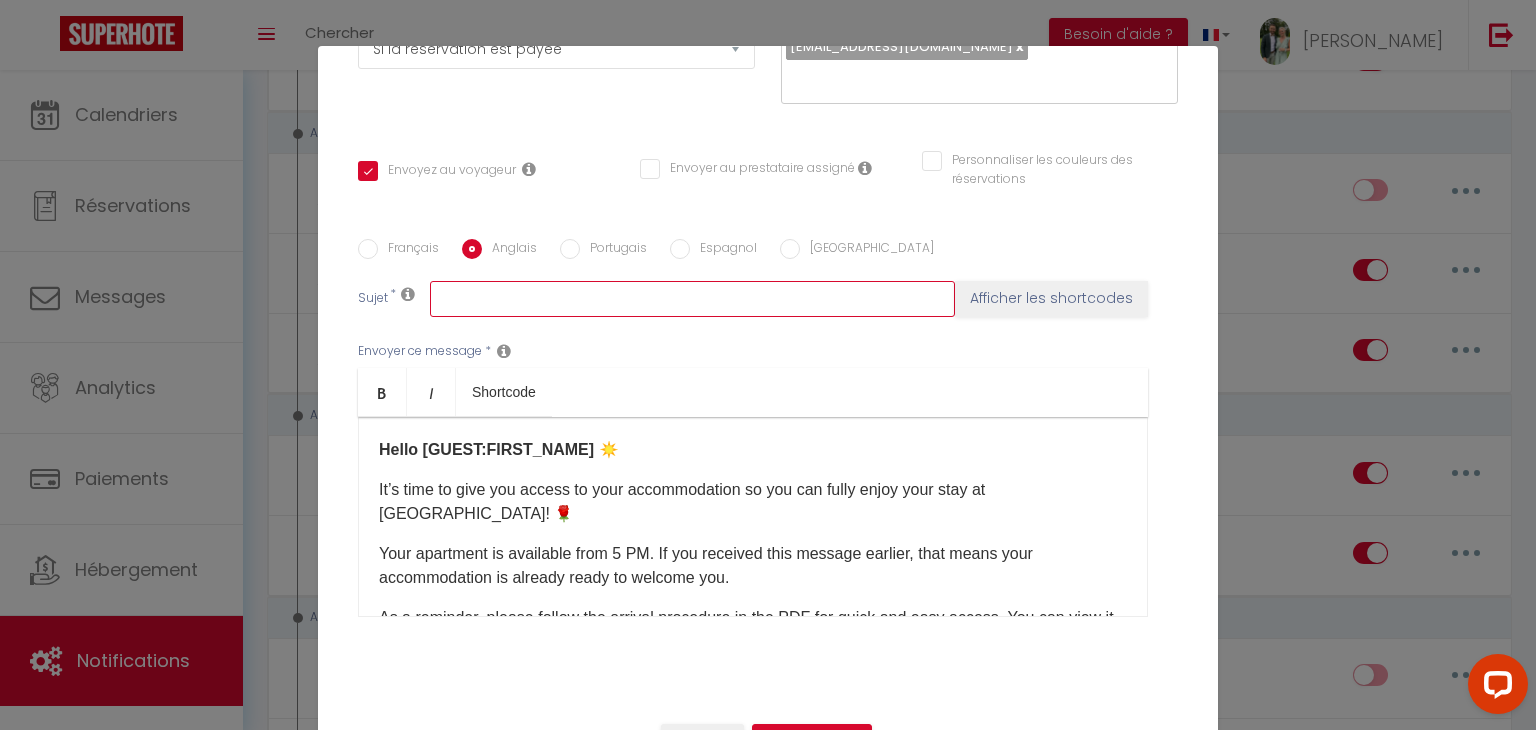 type on "C" 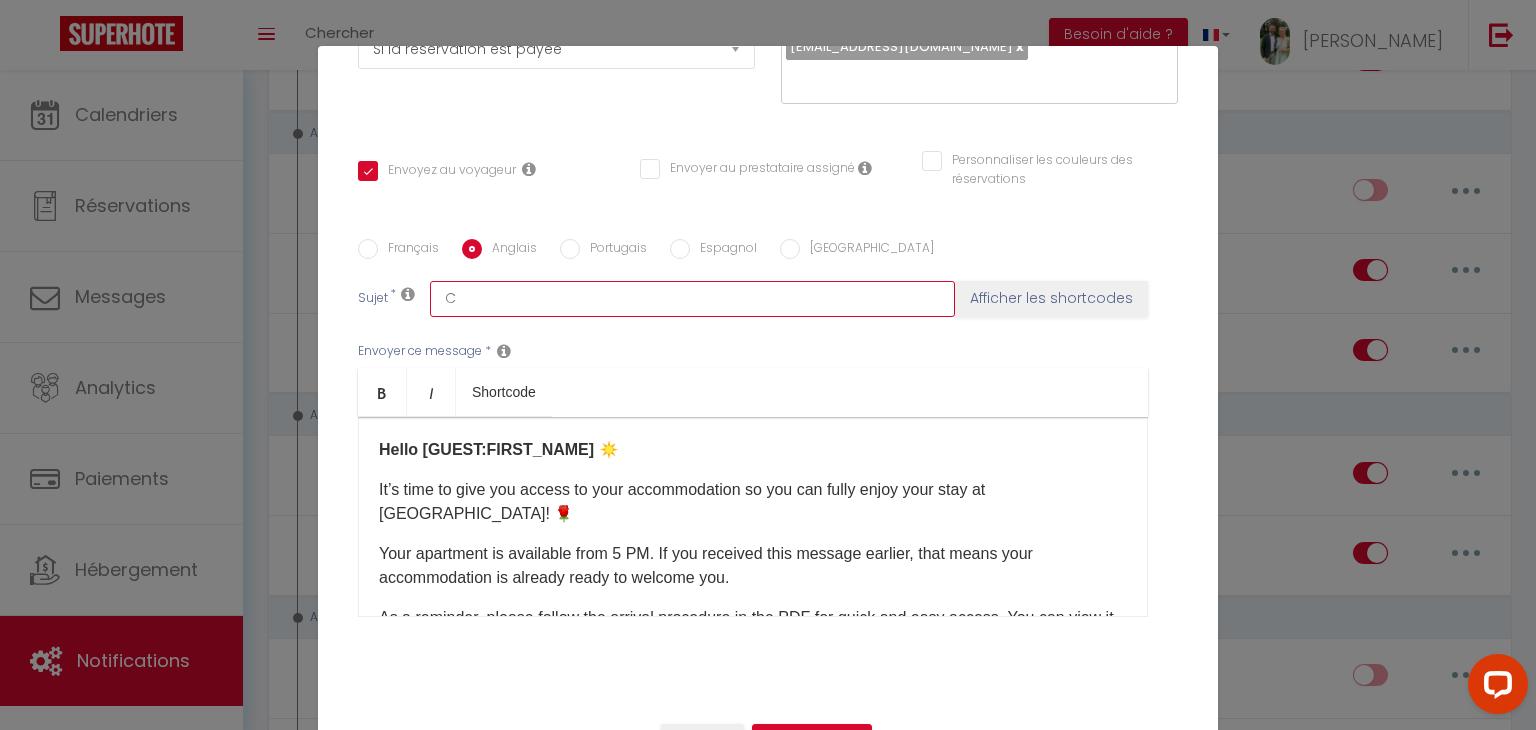 checkbox on "true" 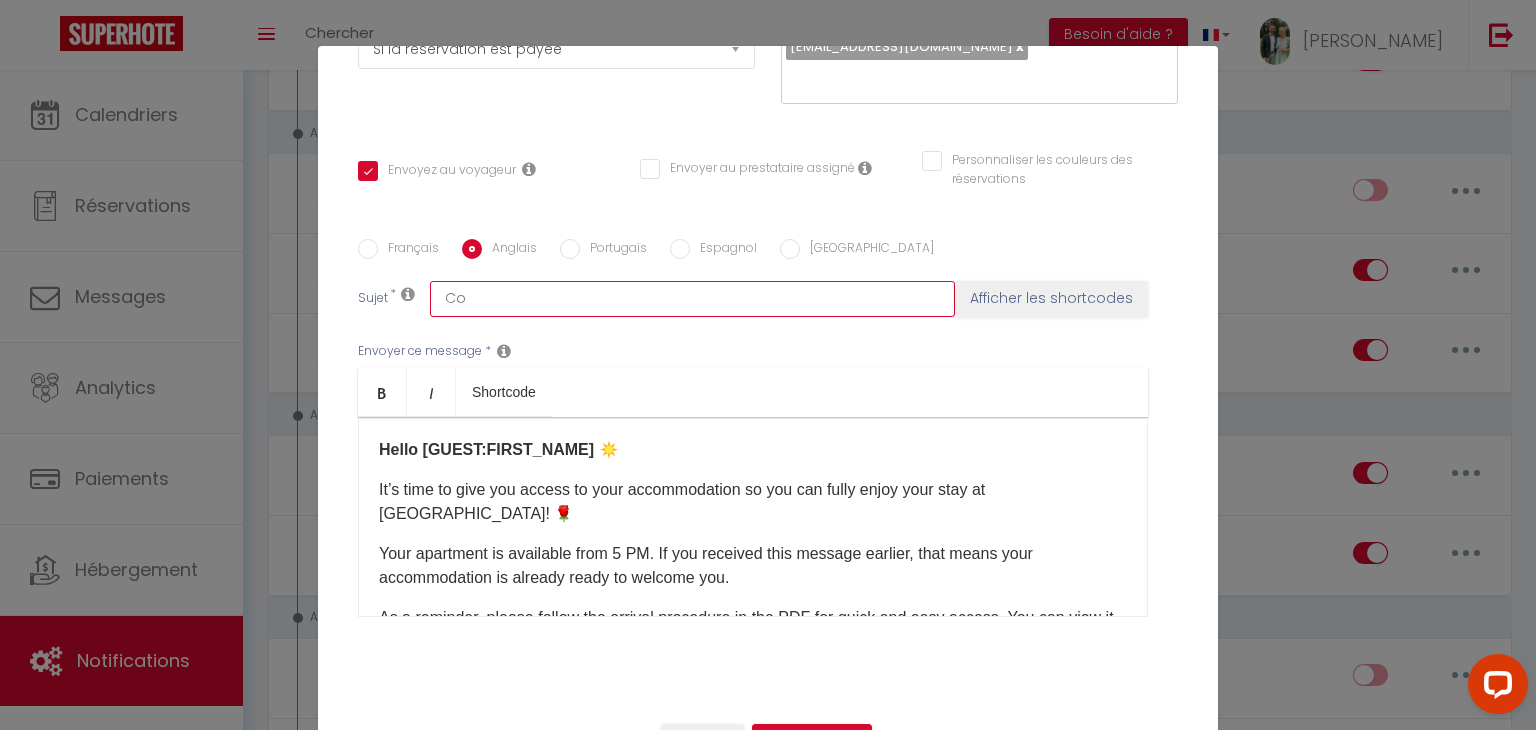 checkbox on "true" 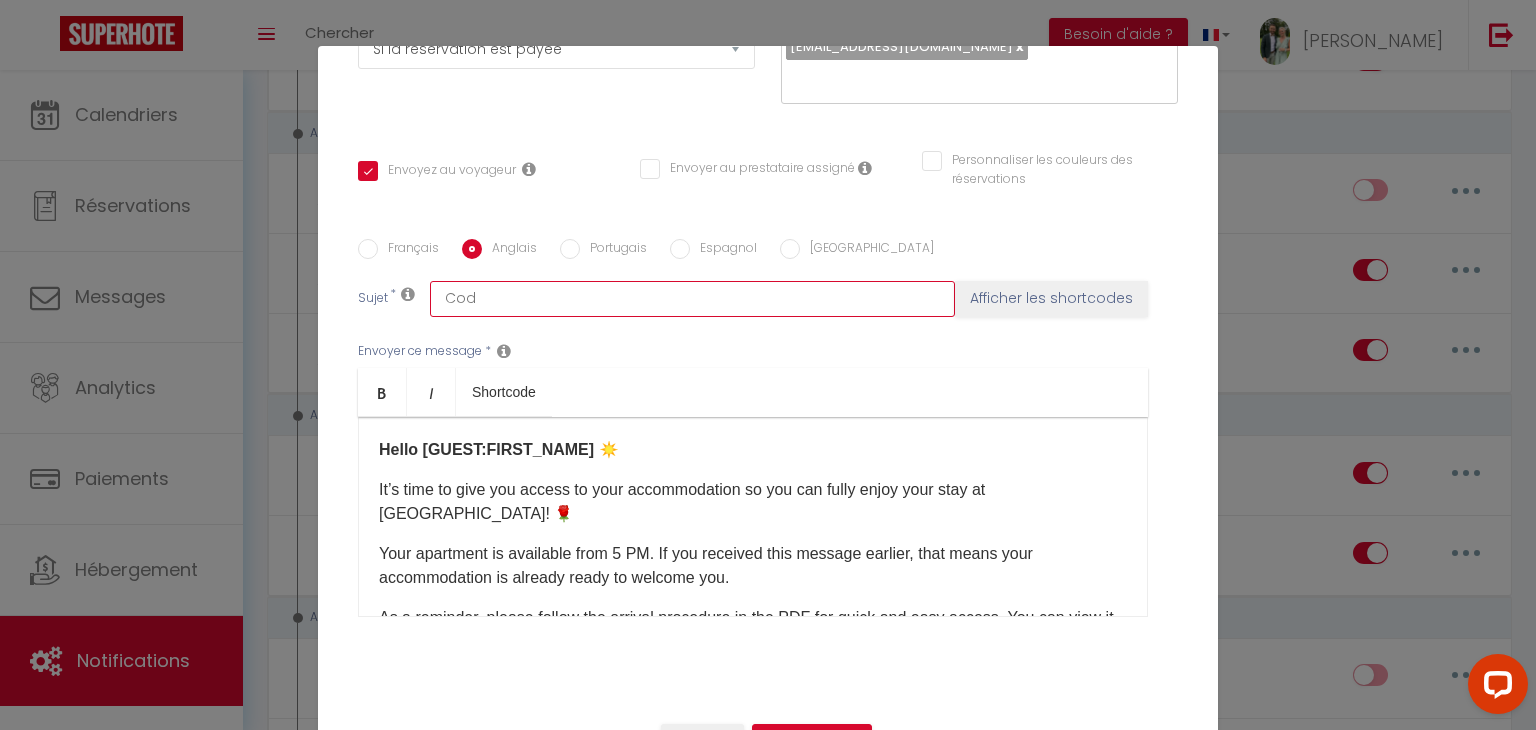 checkbox on "true" 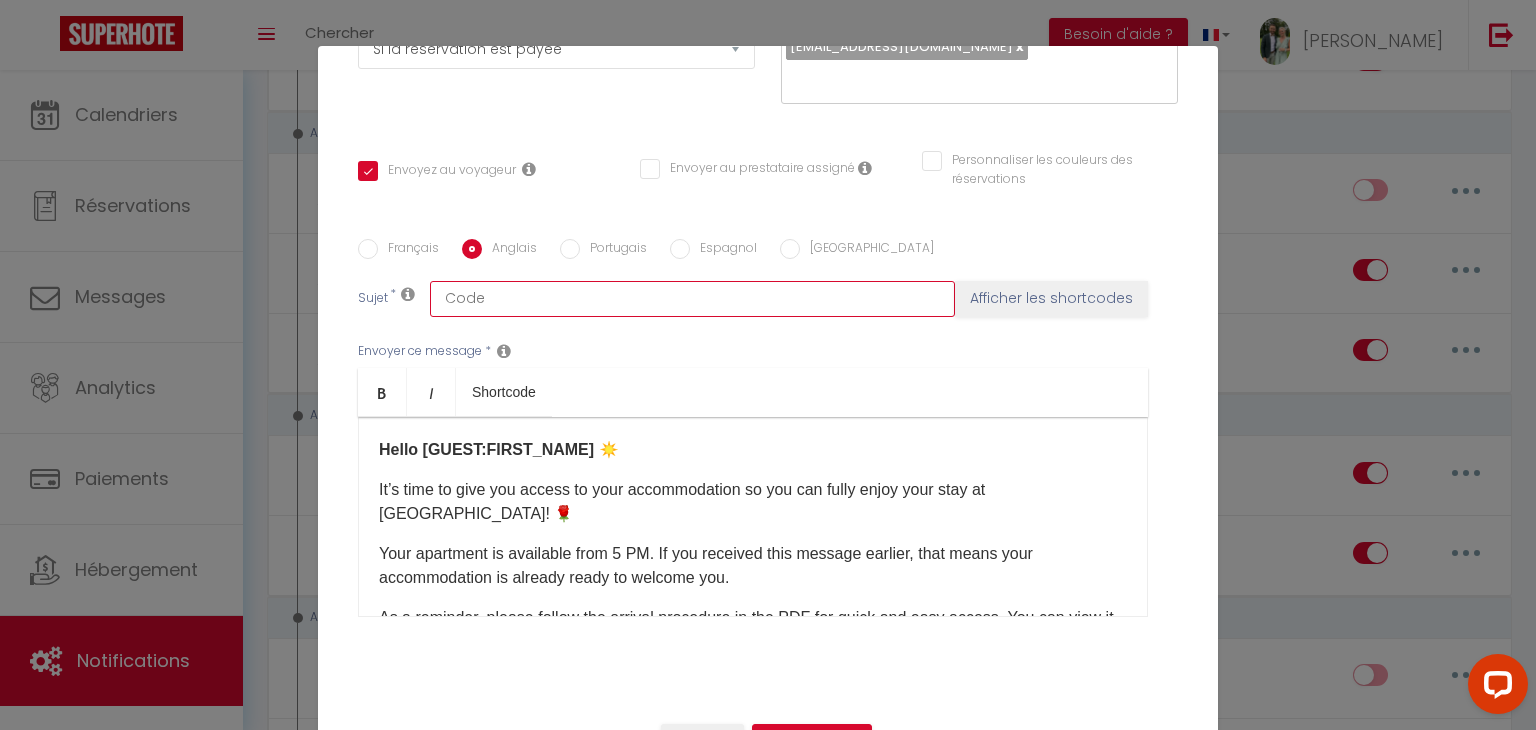 checkbox on "true" 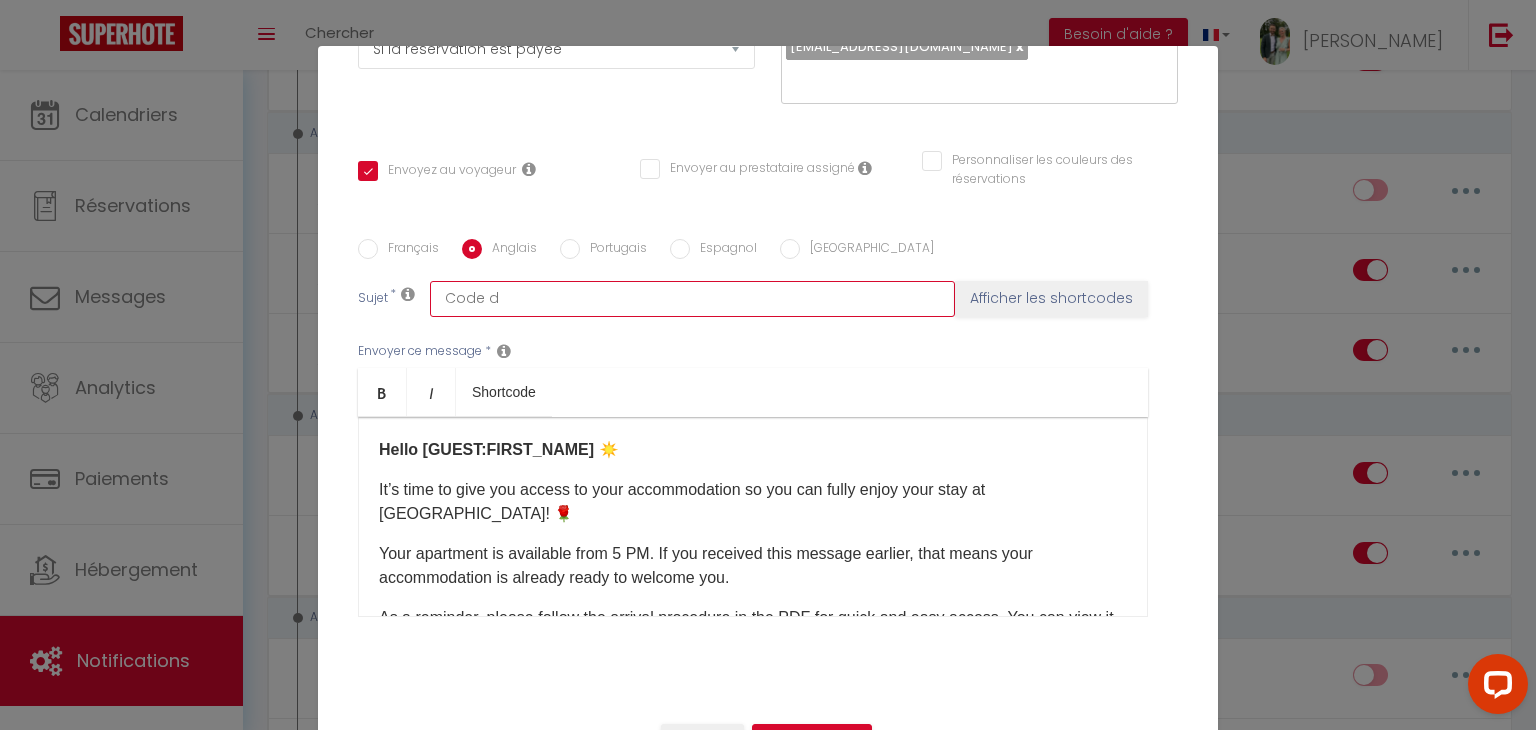 checkbox on "true" 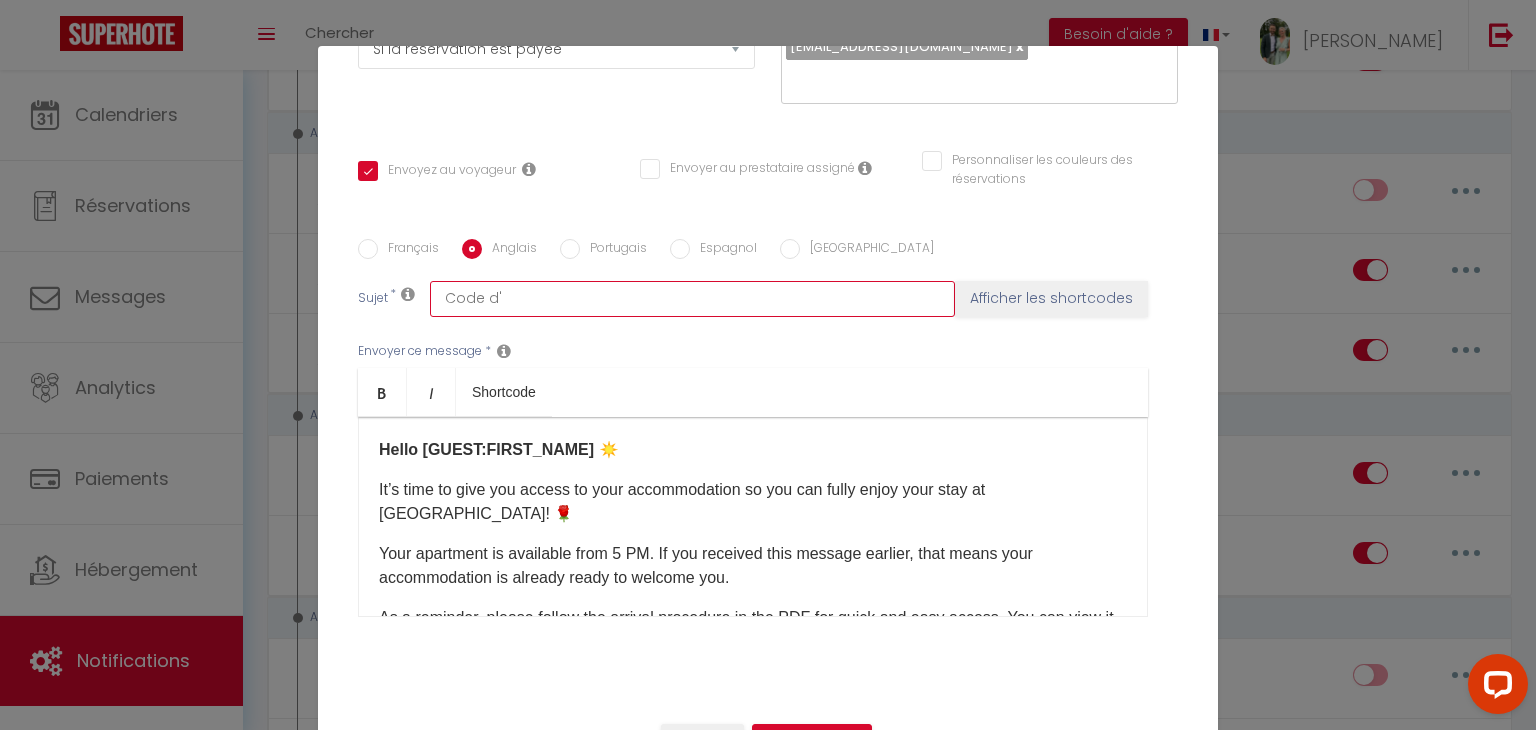 checkbox on "true" 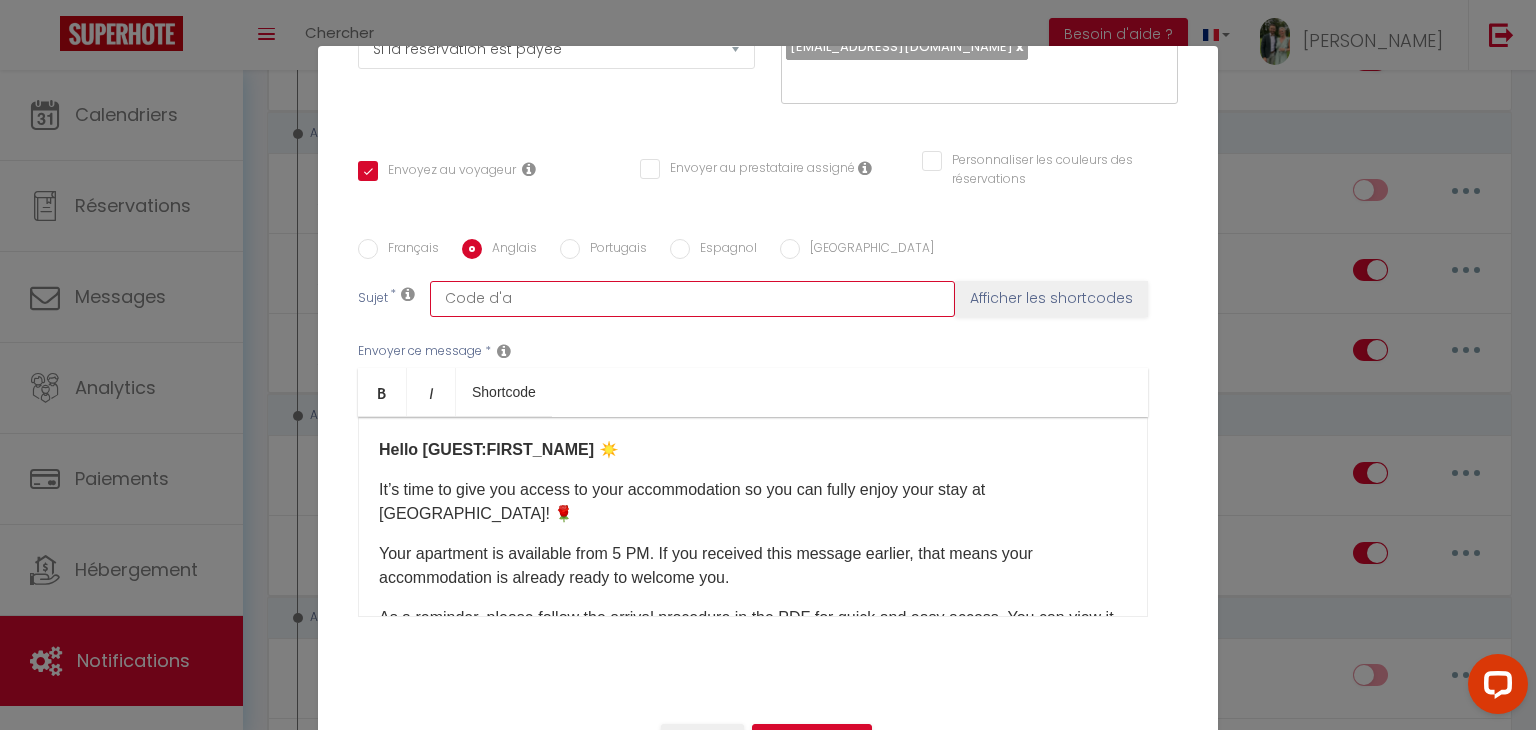 checkbox on "true" 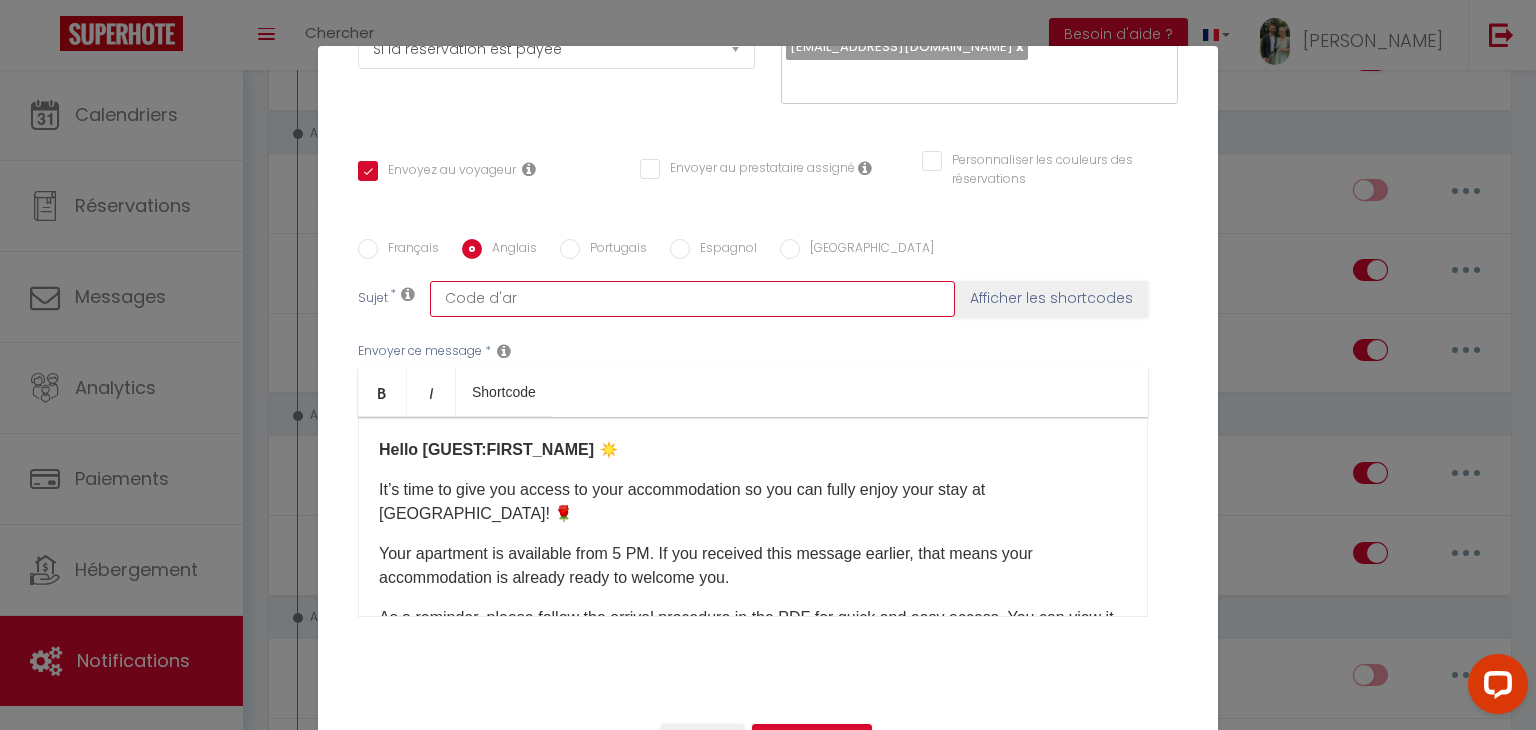 checkbox on "true" 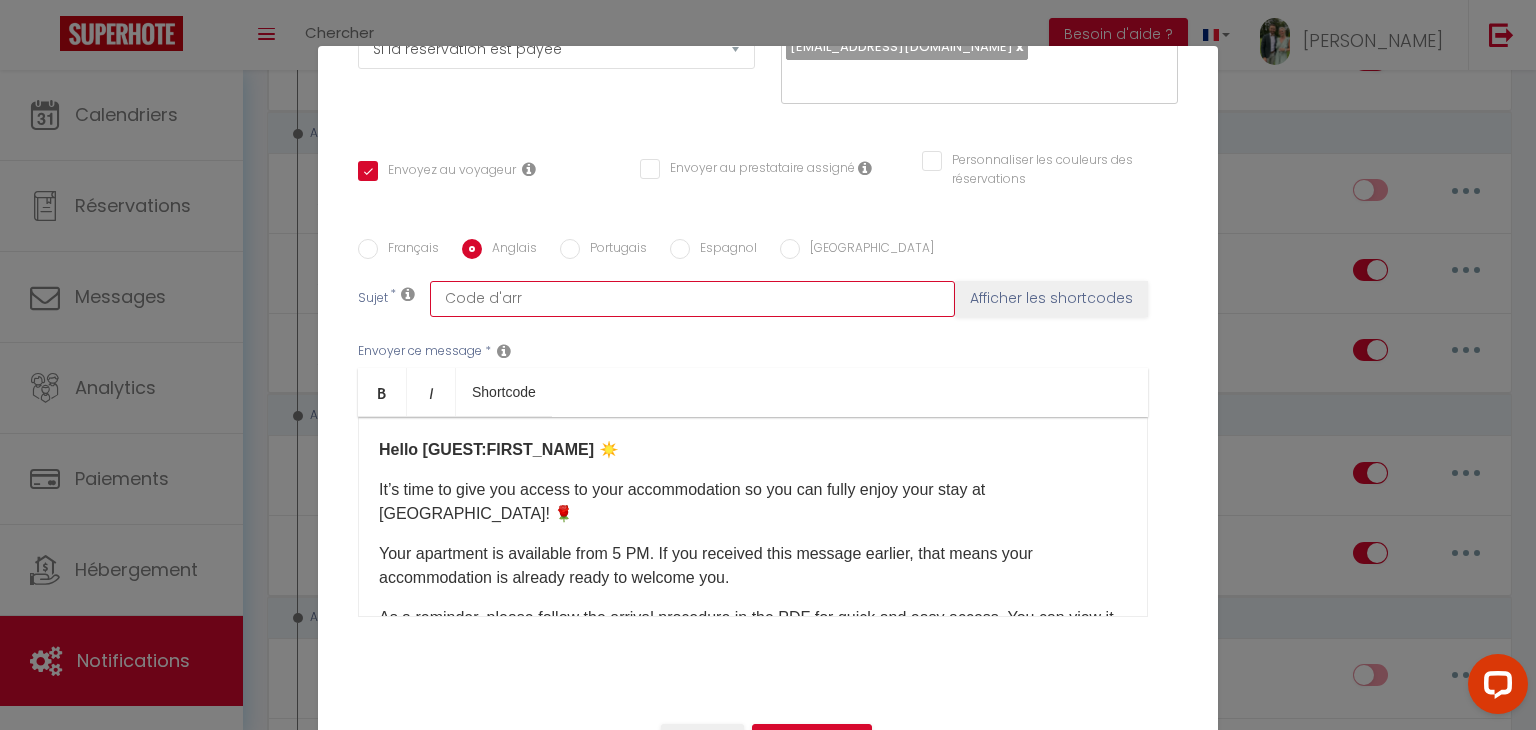checkbox on "true" 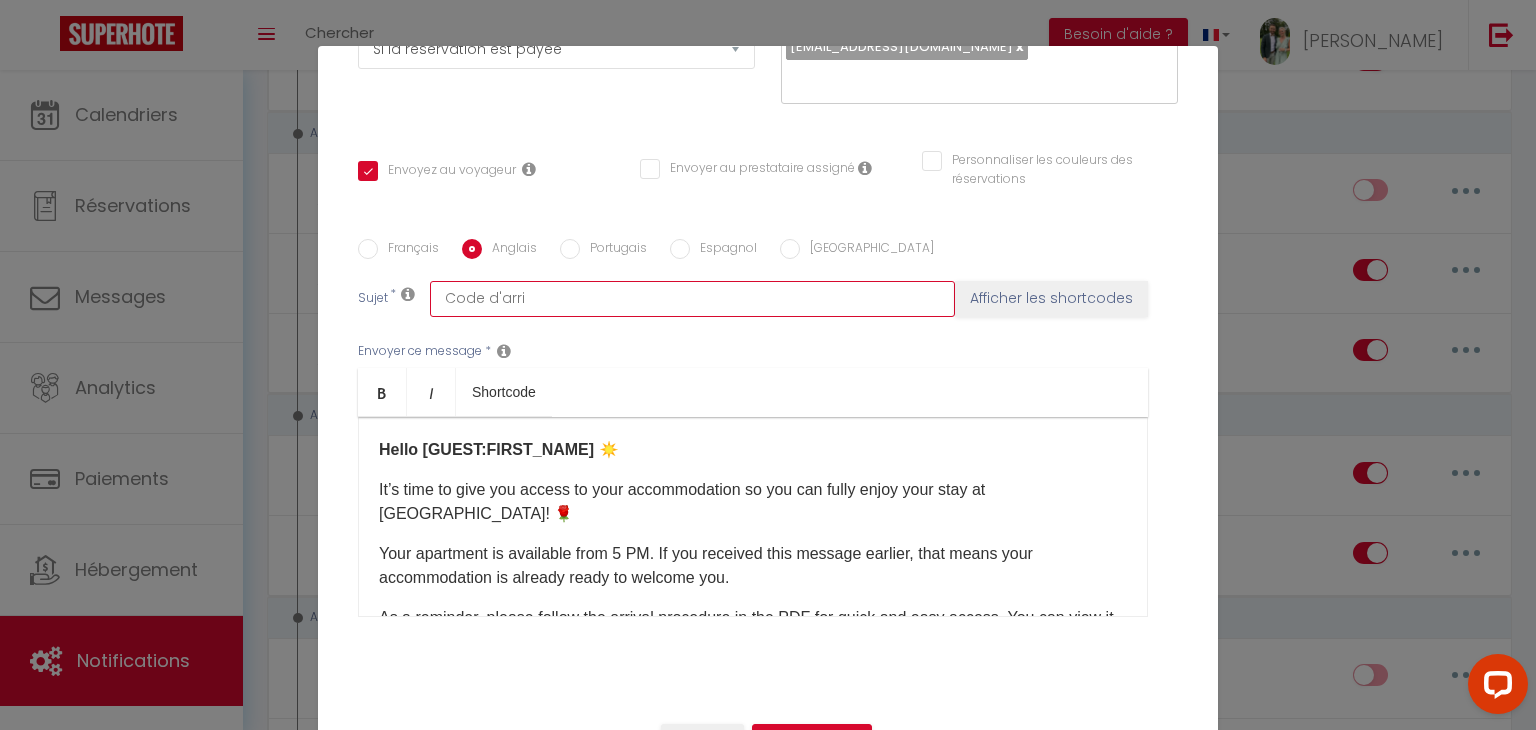 checkbox on "true" 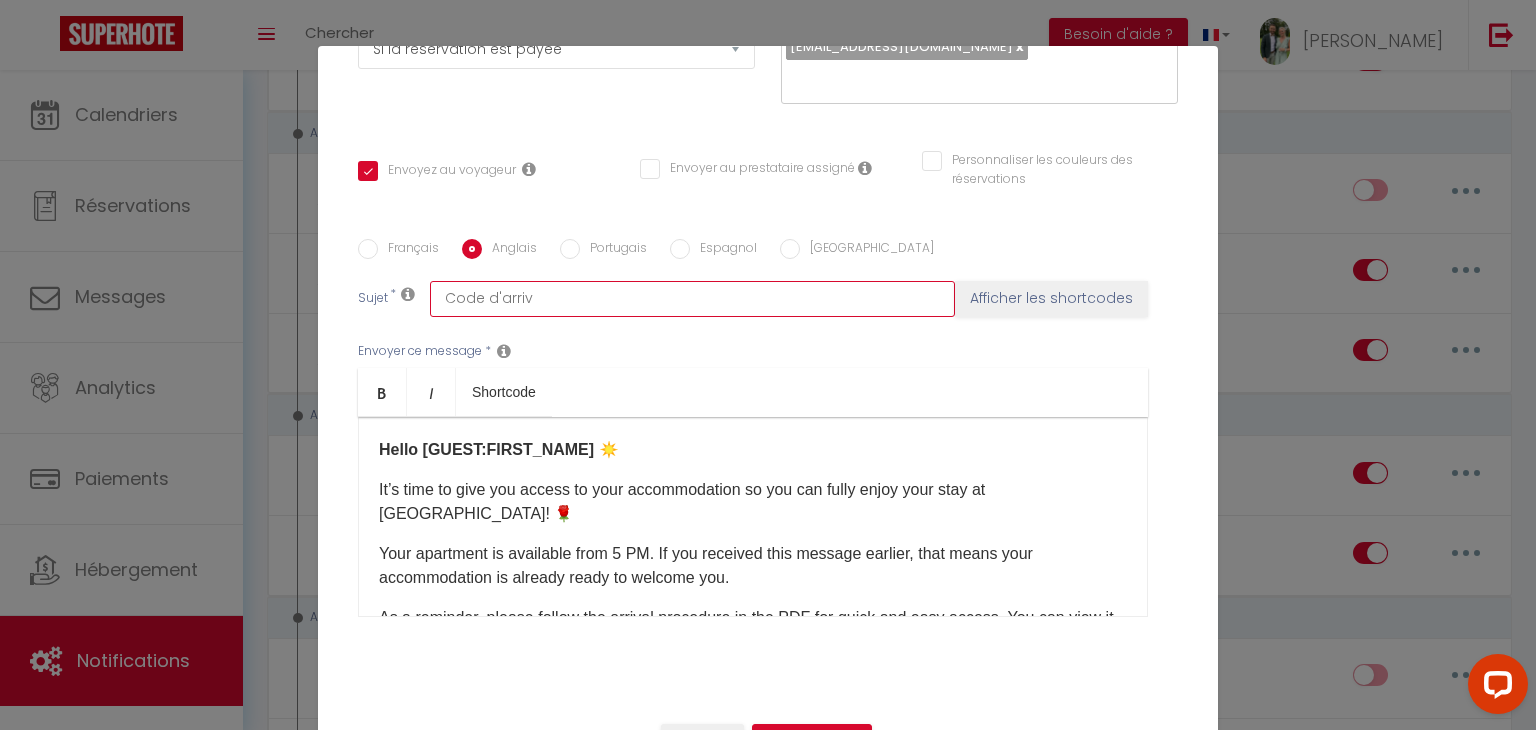 checkbox on "true" 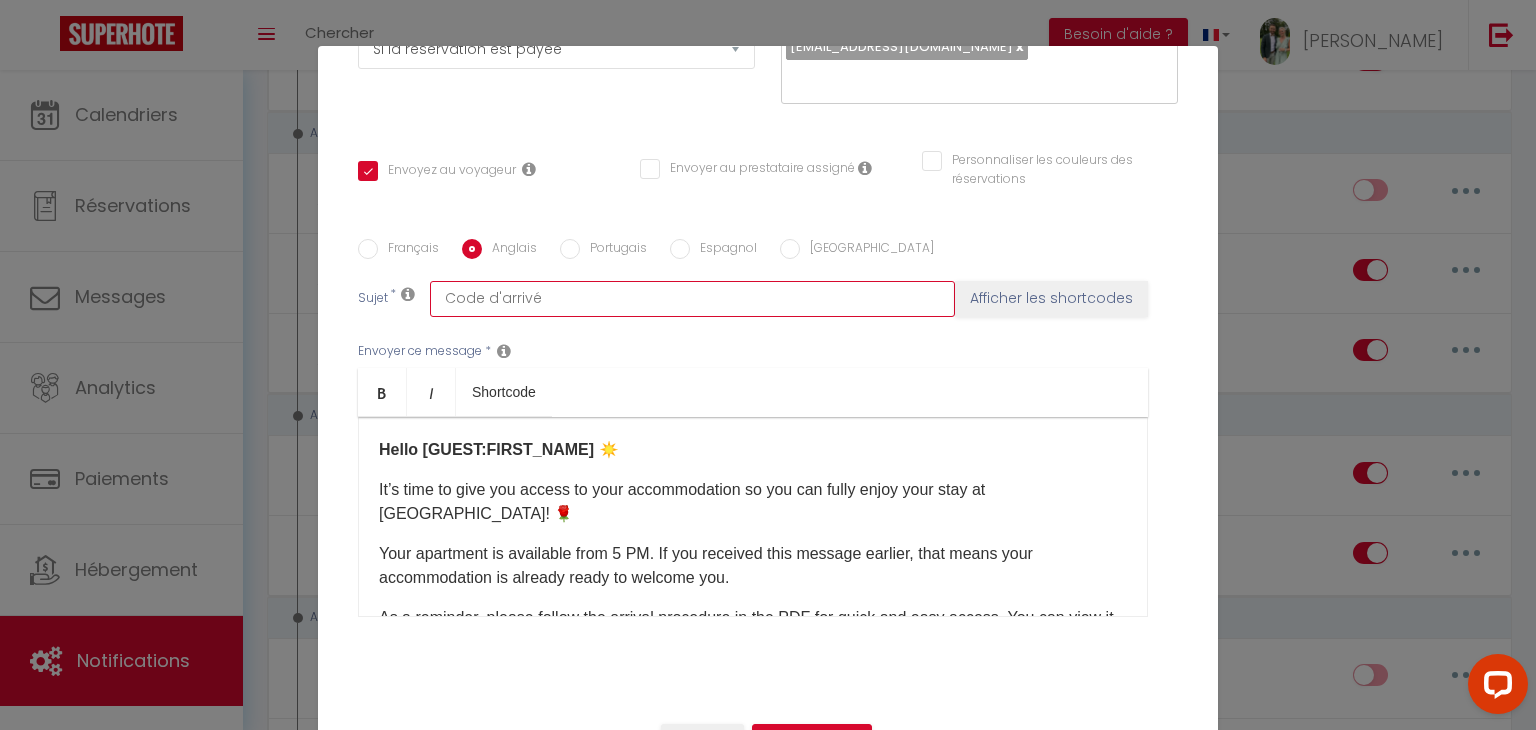 checkbox on "true" 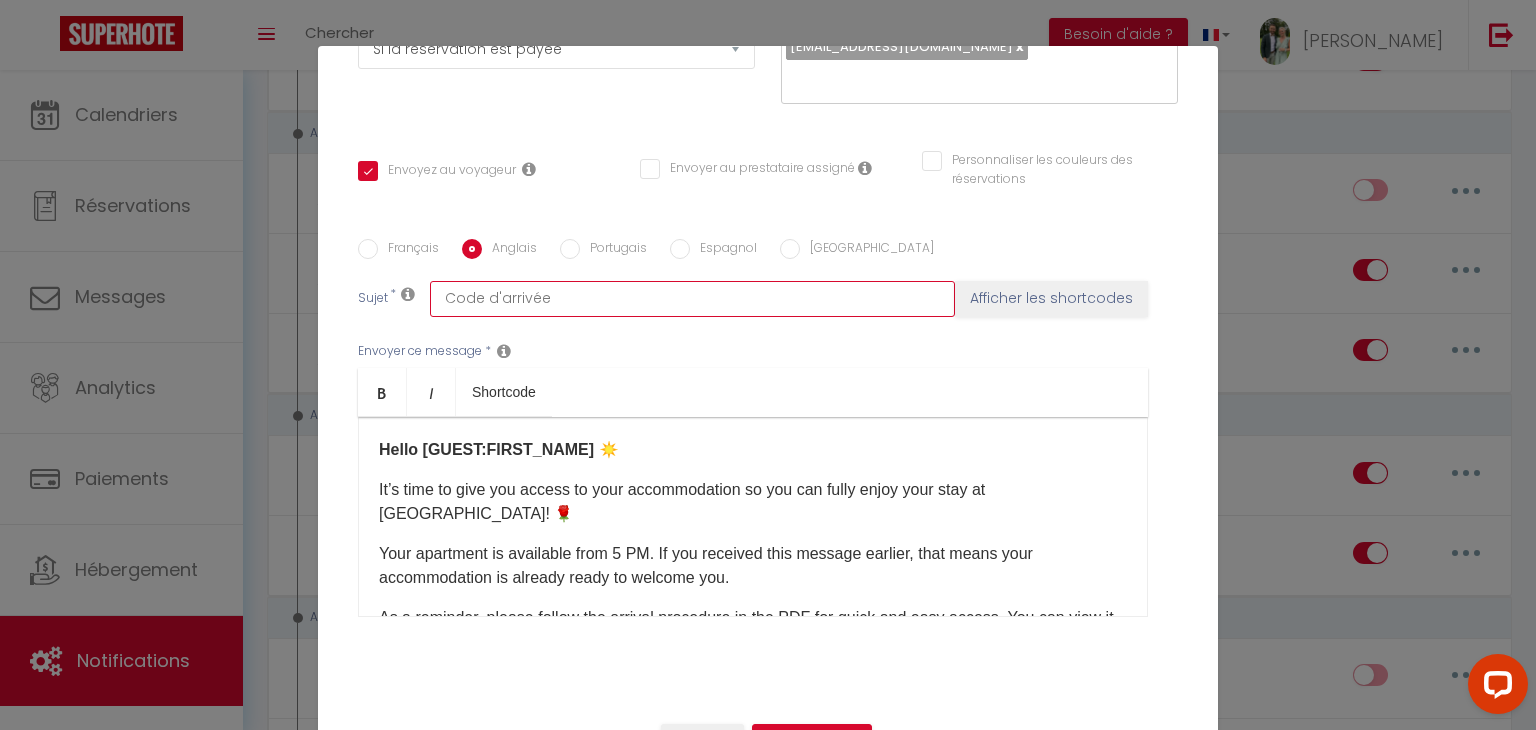 checkbox on "true" 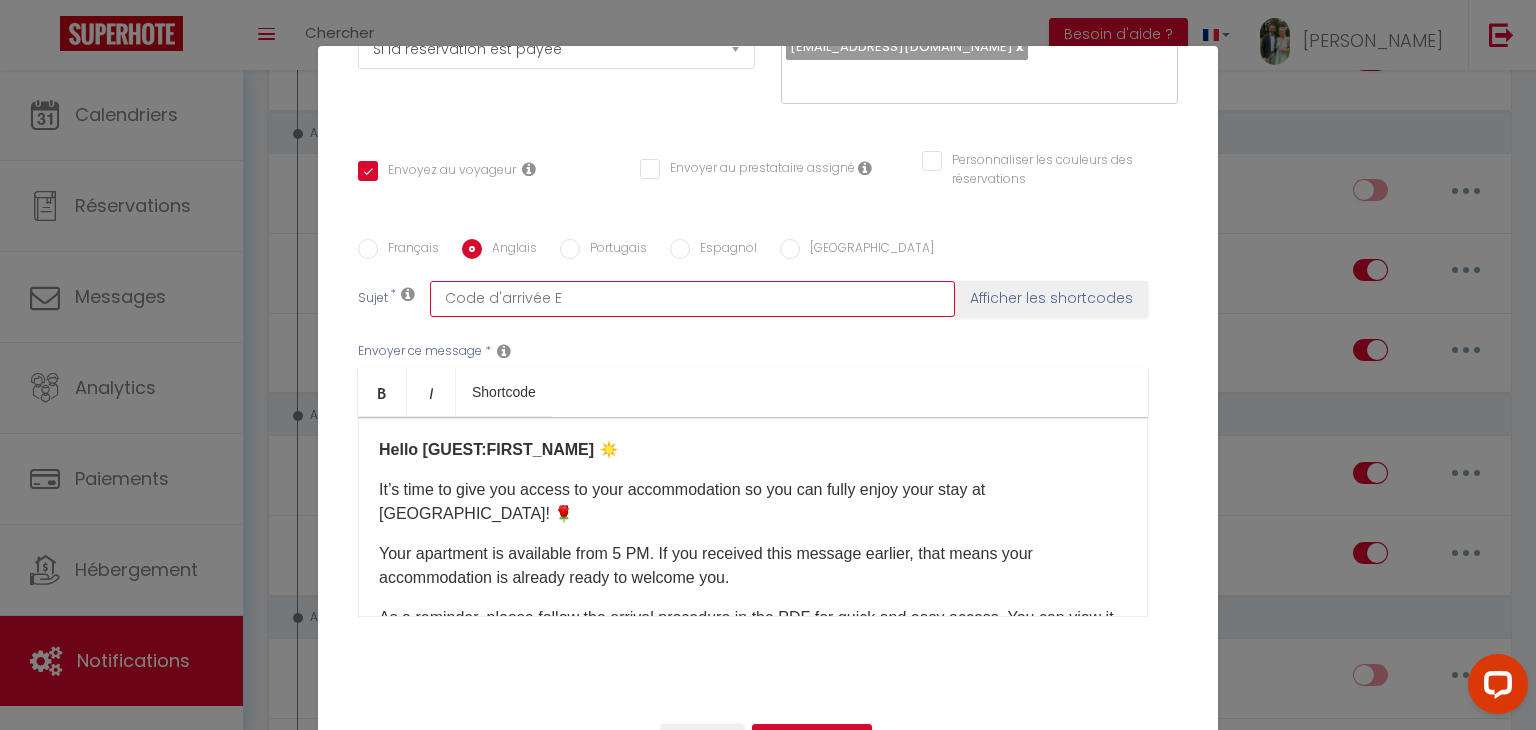 checkbox on "true" 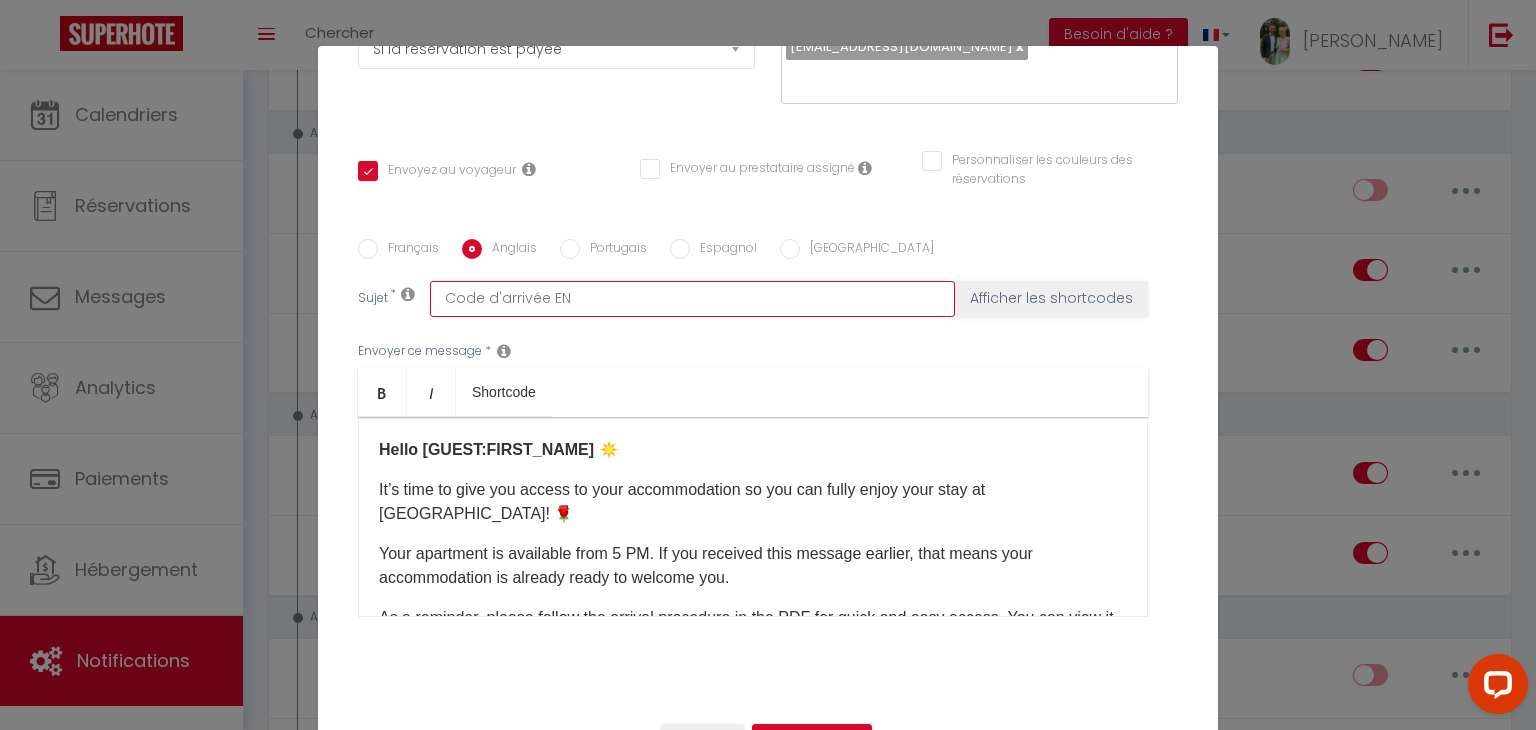 checkbox on "true" 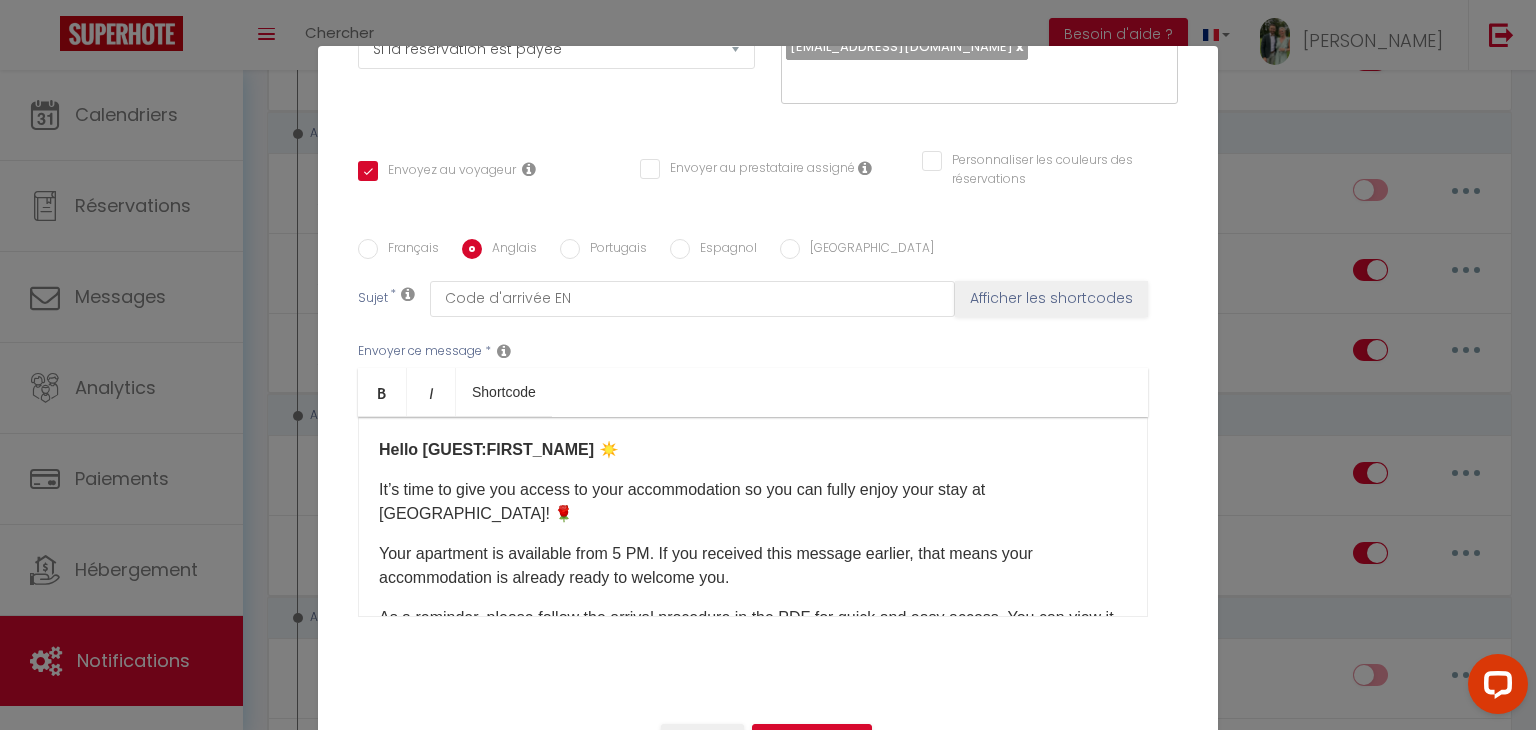 click on "Bold Italic Shortcode" at bounding box center [753, 392] 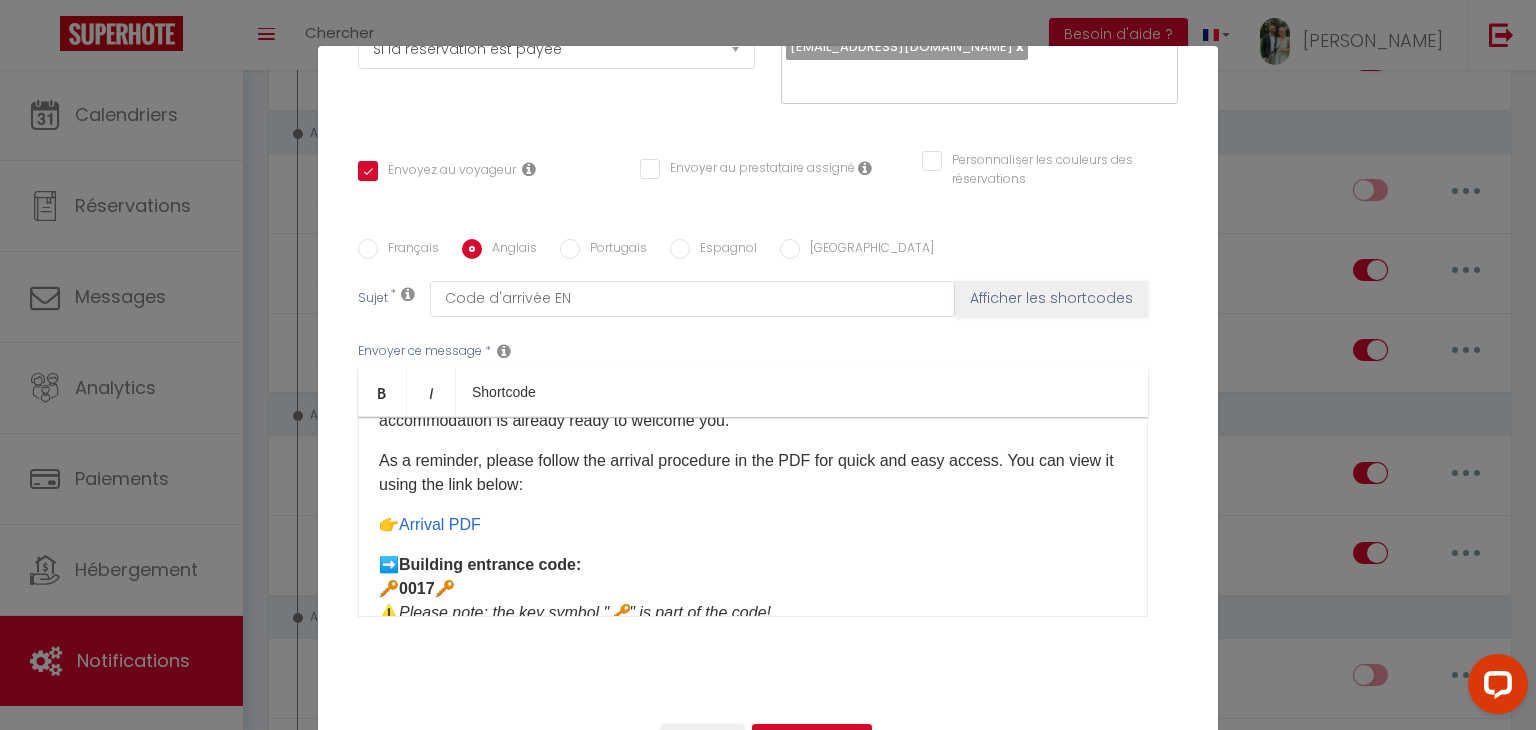 scroll, scrollTop: 163, scrollLeft: 0, axis: vertical 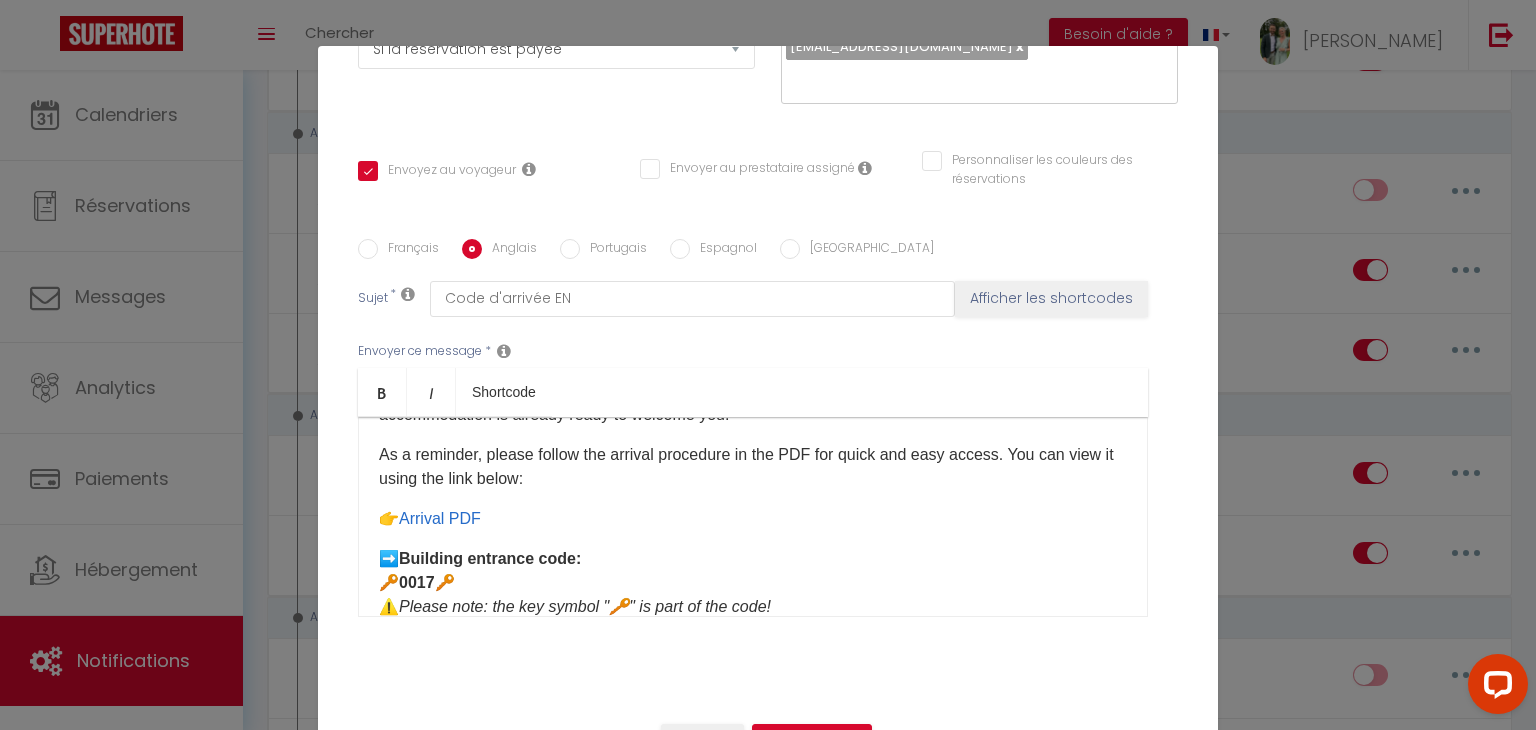 click on "👉  Arrival PDF" at bounding box center [753, 519] 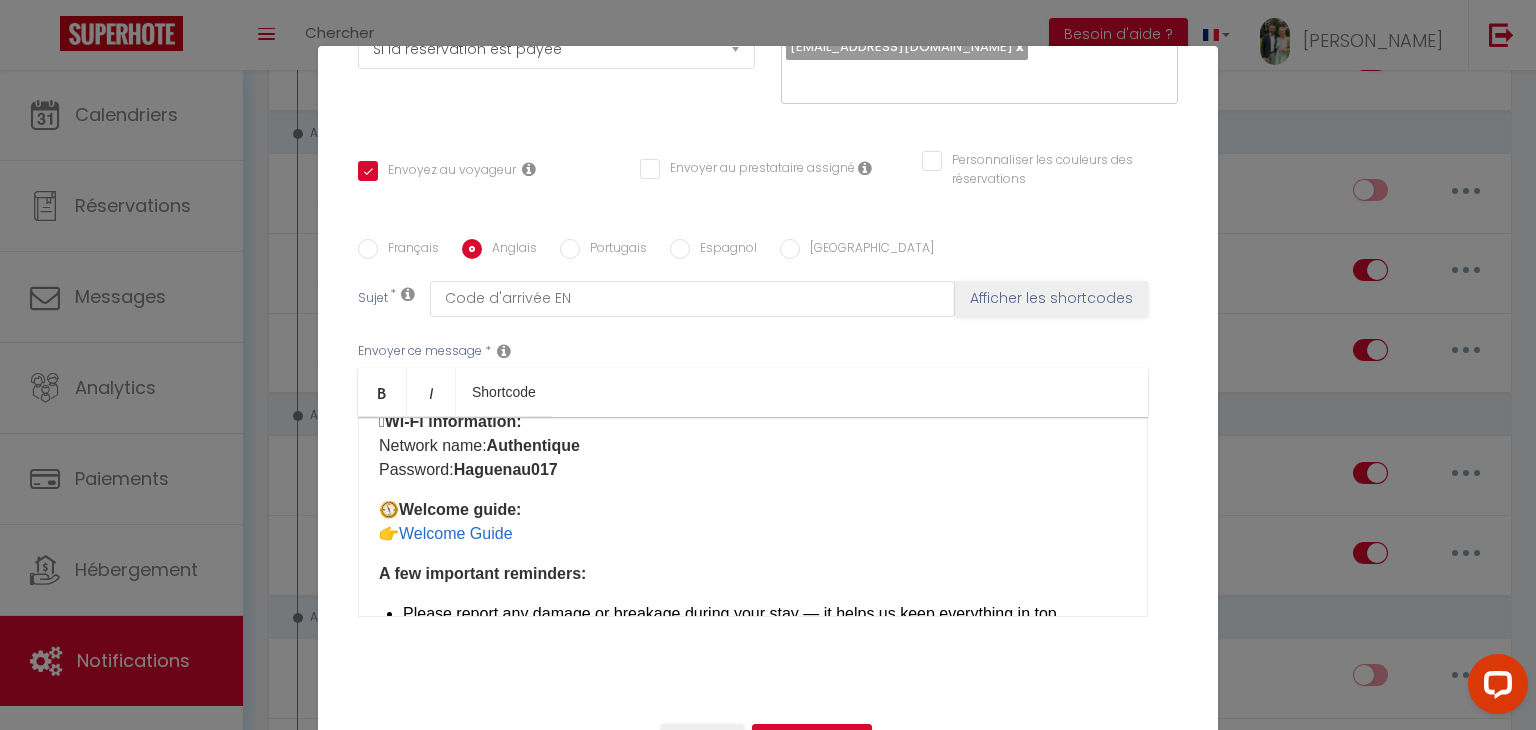 scroll, scrollTop: 477, scrollLeft: 0, axis: vertical 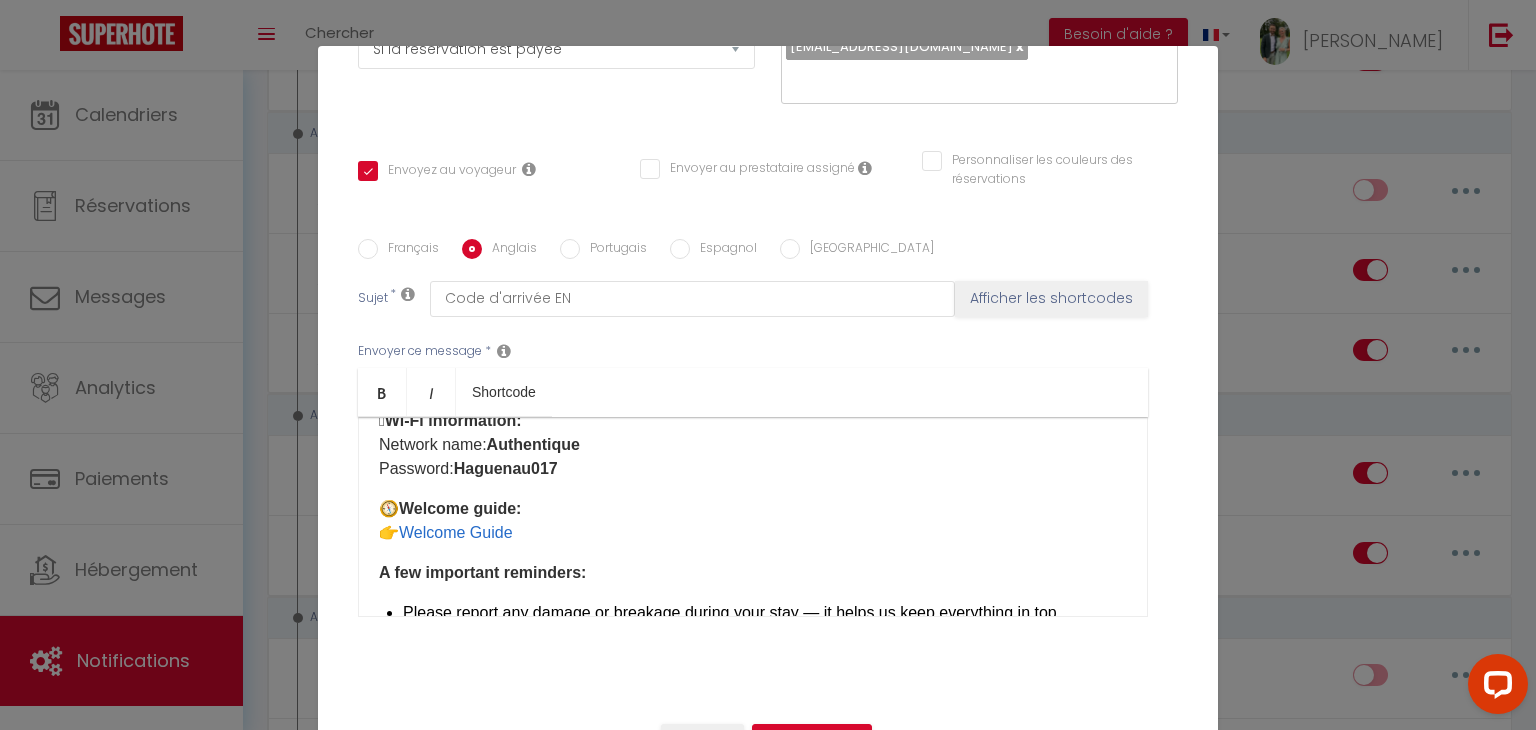 click on "🧭  Welcome guide:
👉  Welcome Guide" at bounding box center [753, 521] 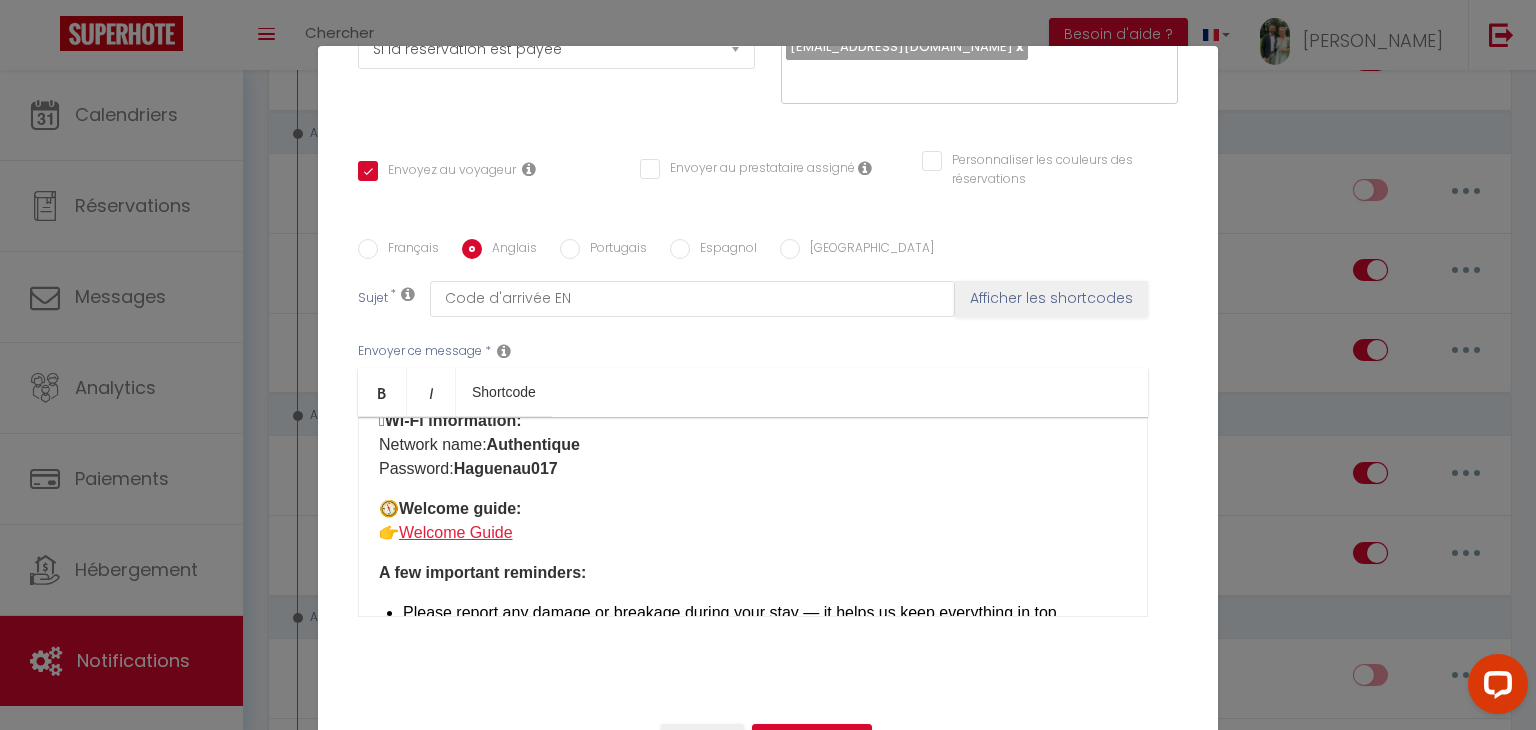 click on "Welcome Guide" at bounding box center [456, 532] 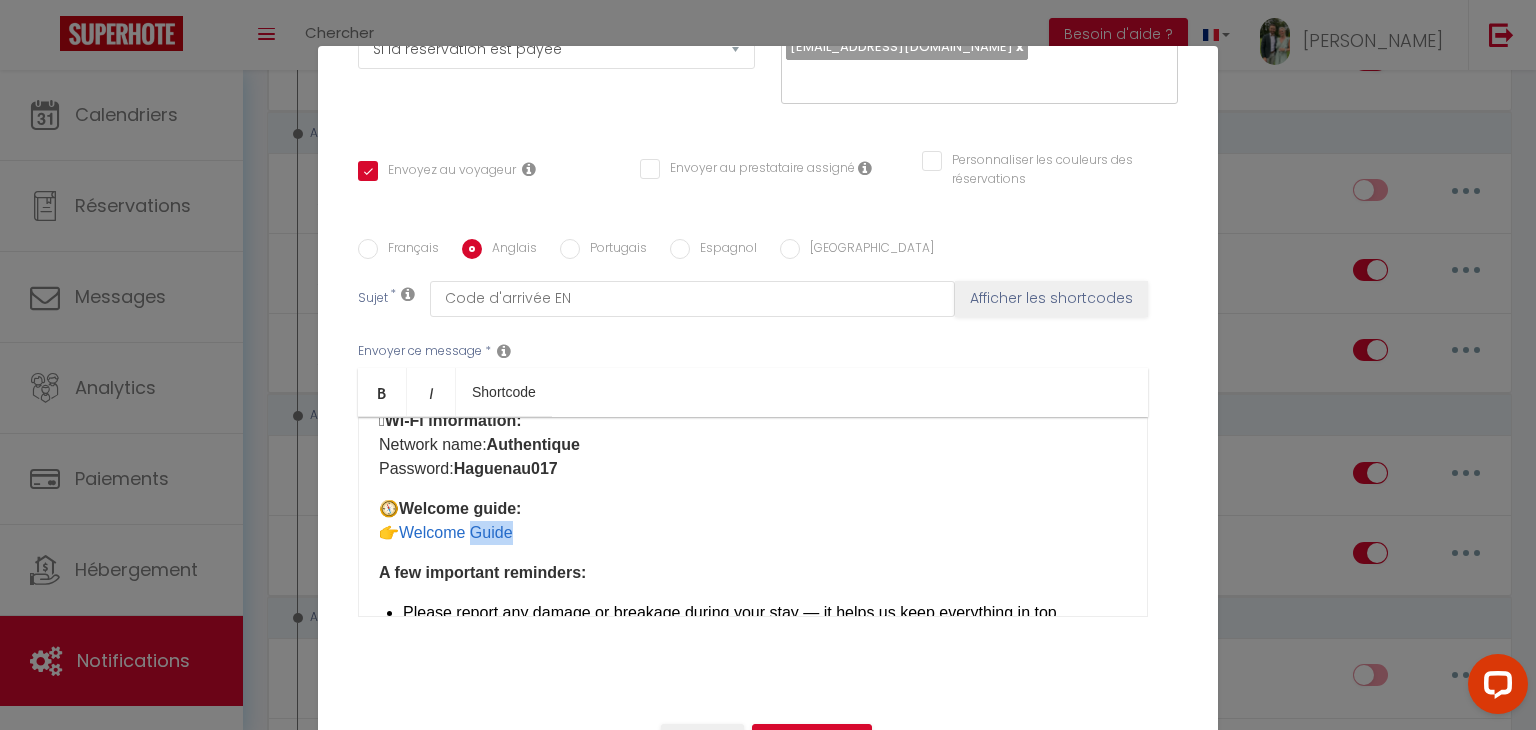 click on "🧭  Welcome guide:
👉  Welcome Guide" at bounding box center [753, 521] 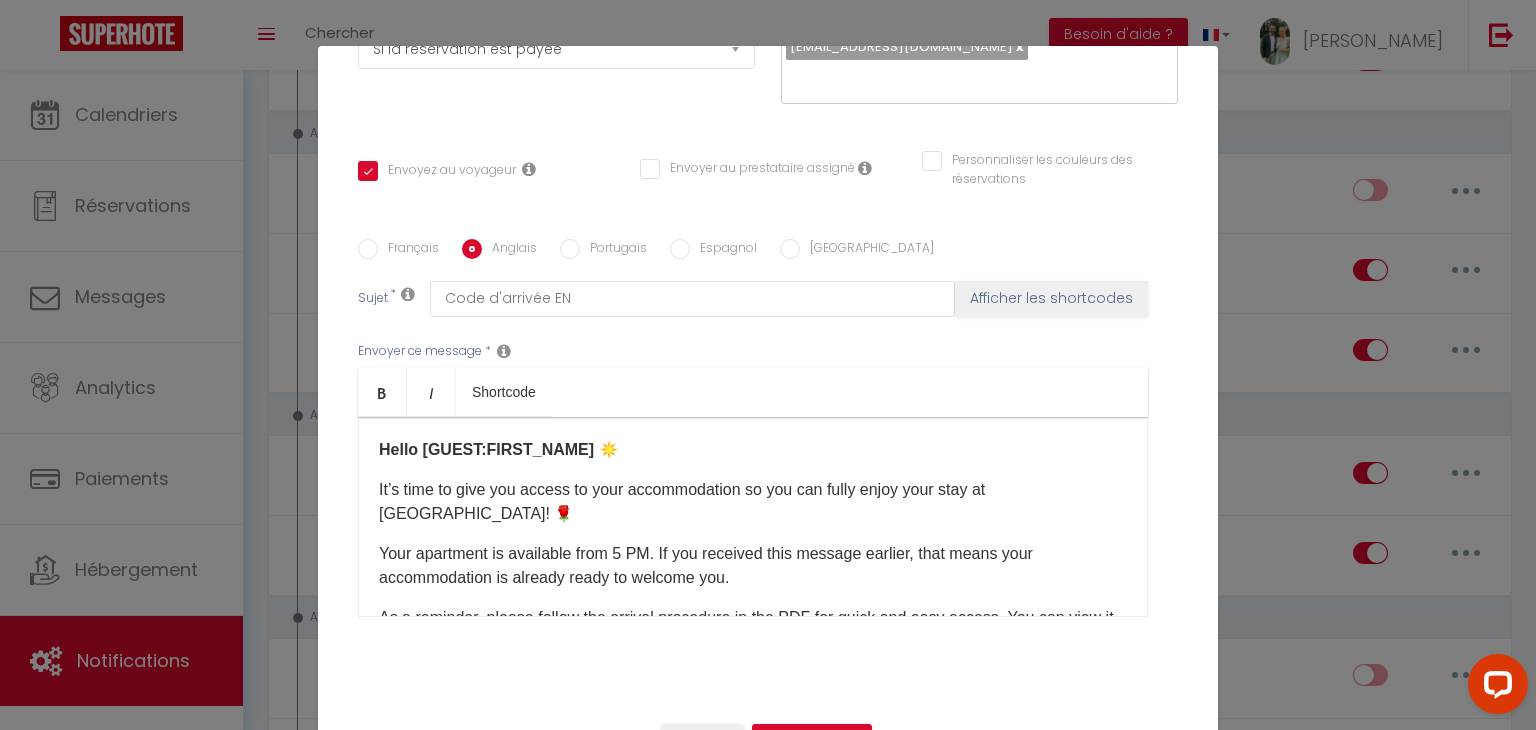scroll, scrollTop: 797, scrollLeft: 0, axis: vertical 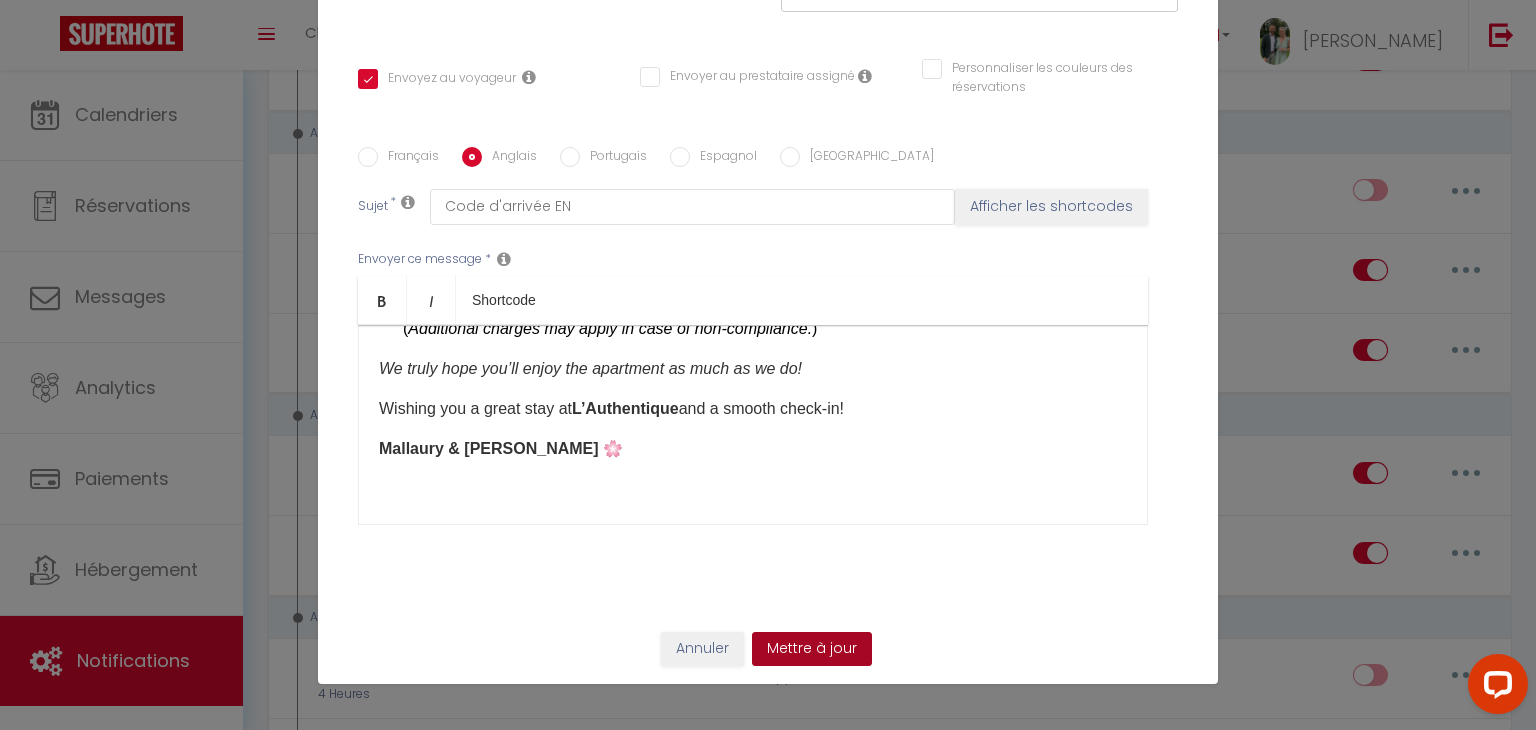 click on "Mettre à jour" at bounding box center (812, 649) 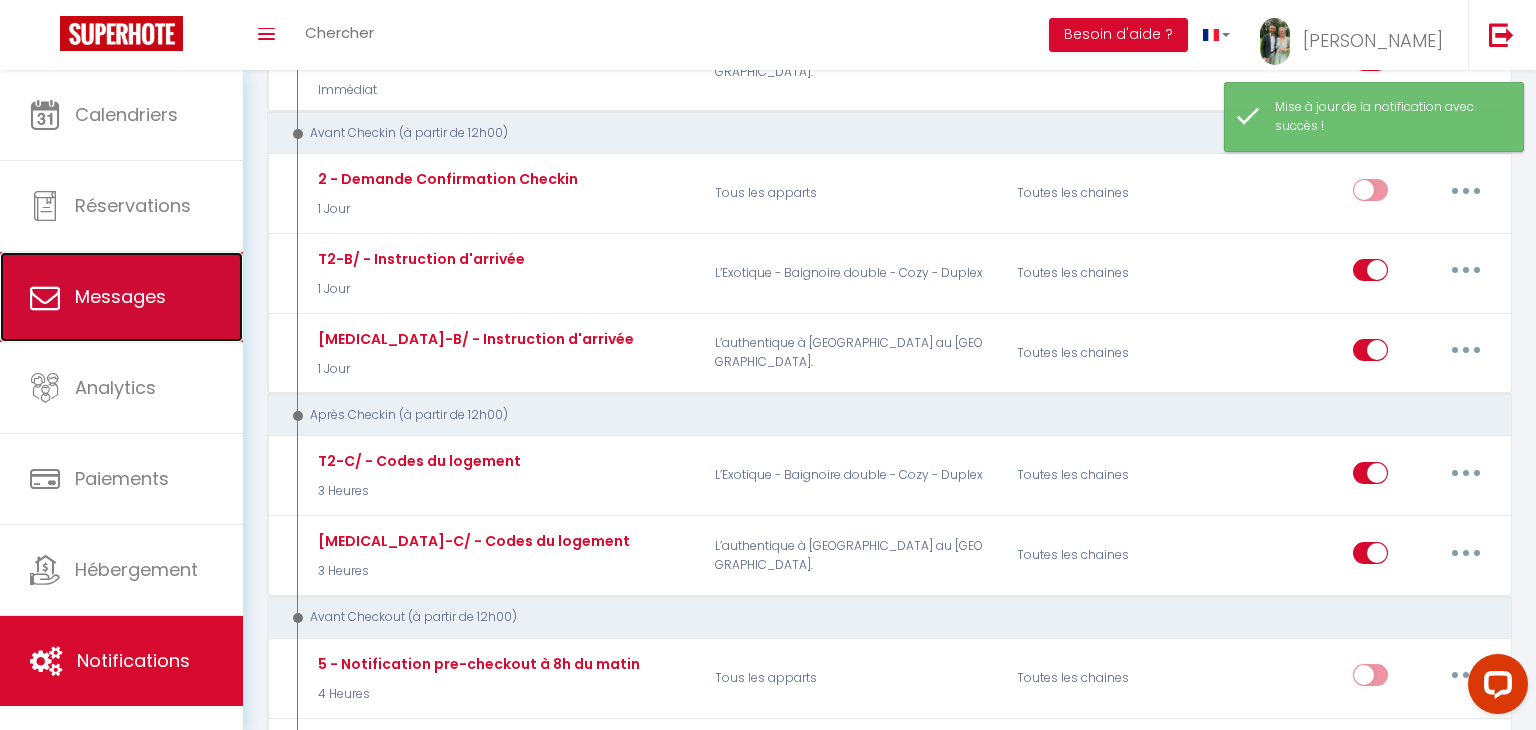 click on "Messages" at bounding box center [121, 297] 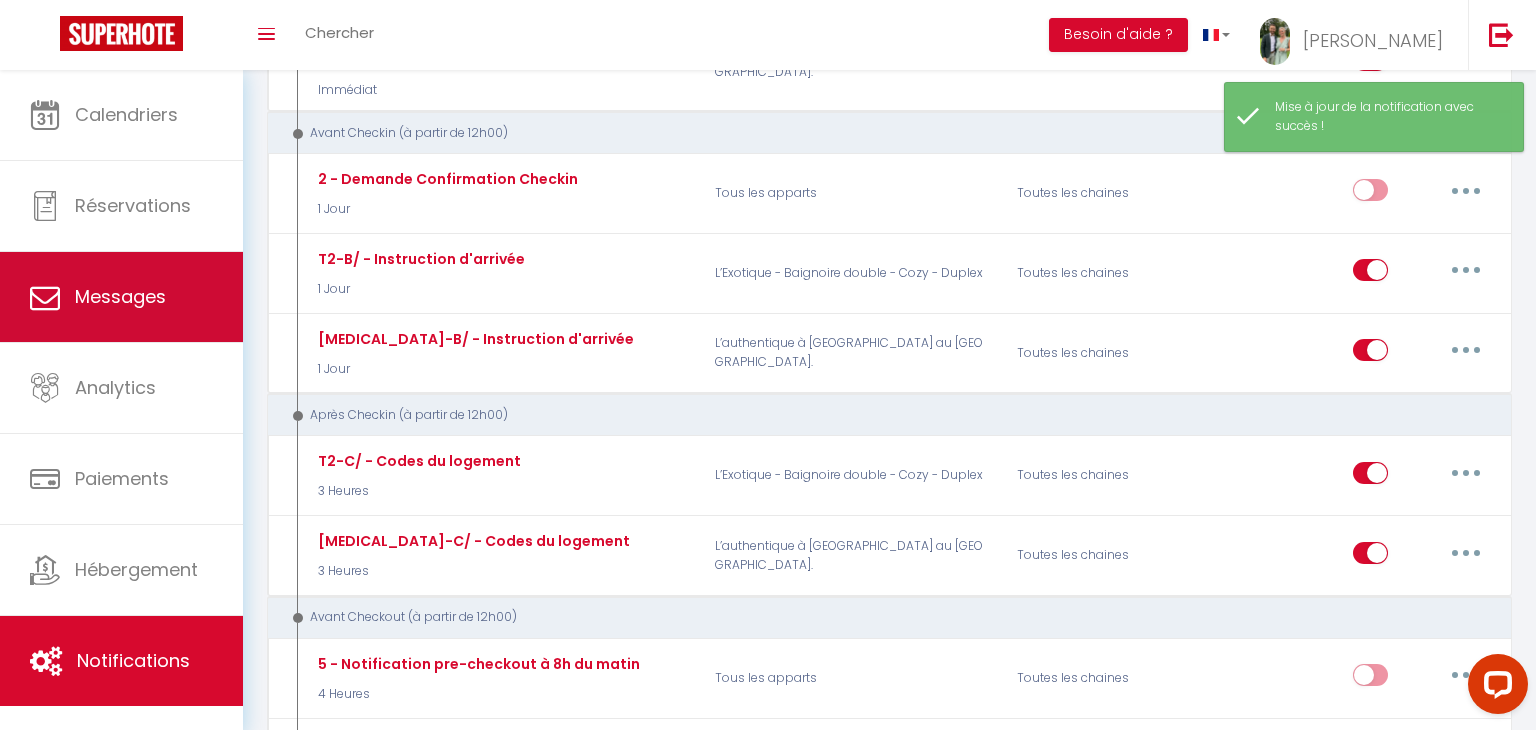 select on "message" 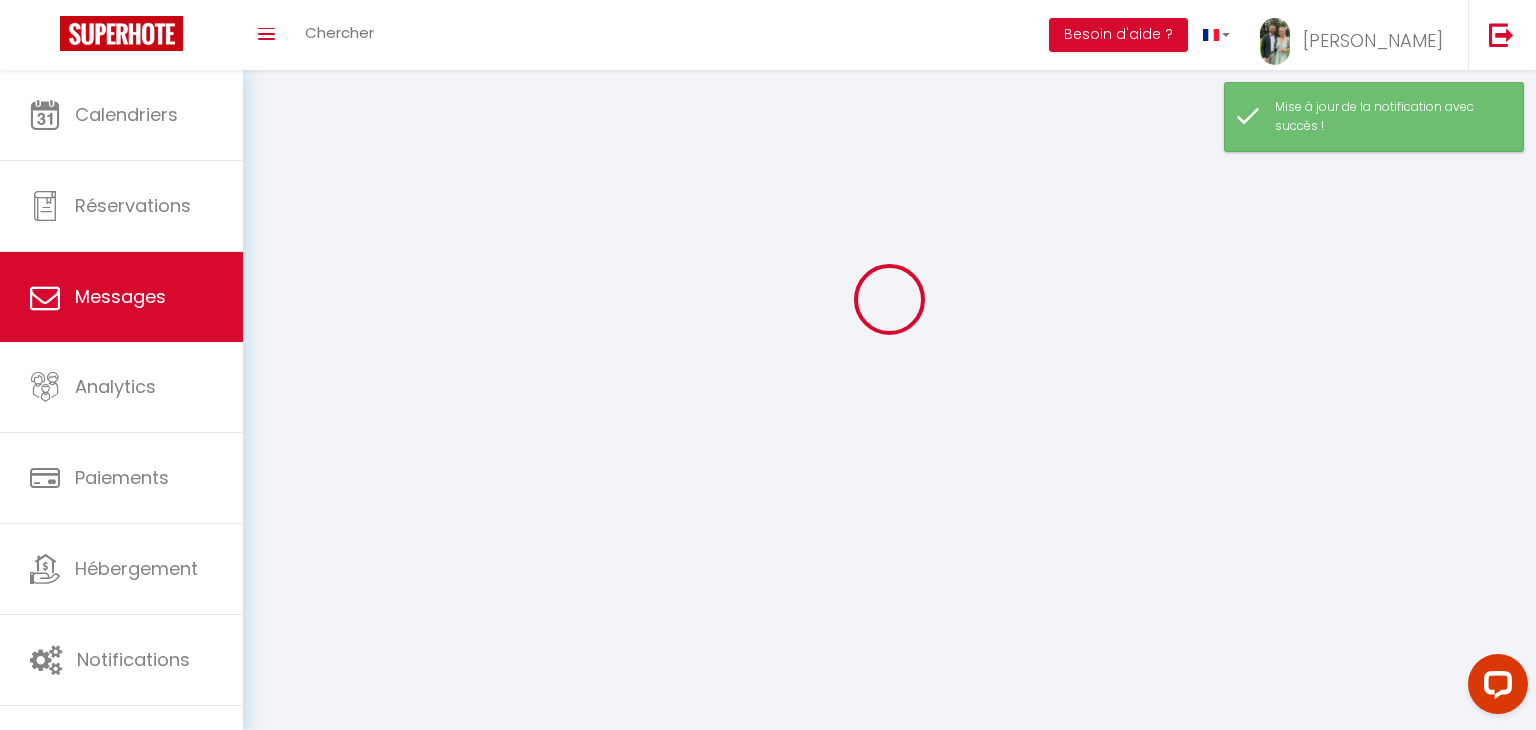 scroll, scrollTop: 0, scrollLeft: 0, axis: both 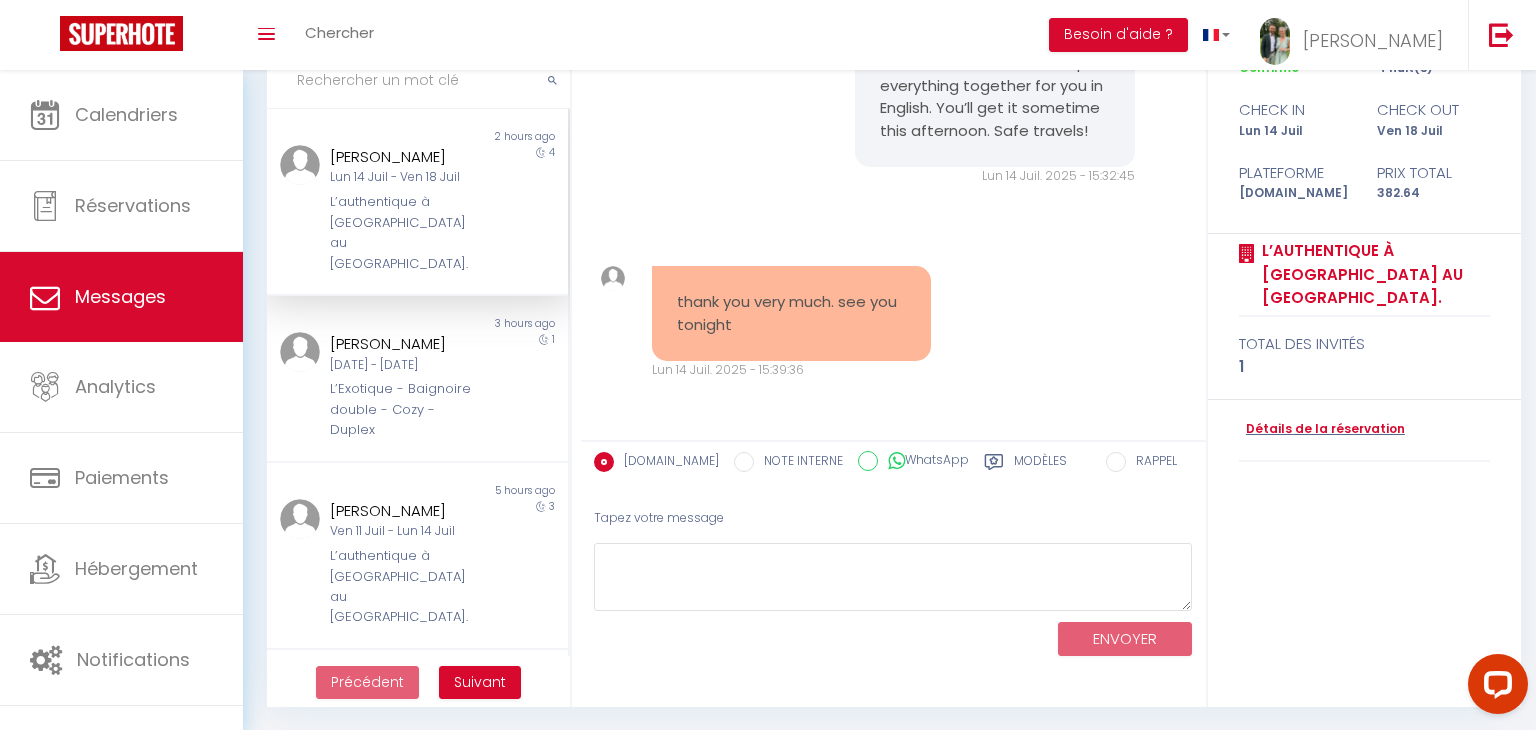 click on "NOTE INTERNE" at bounding box center (798, 463) 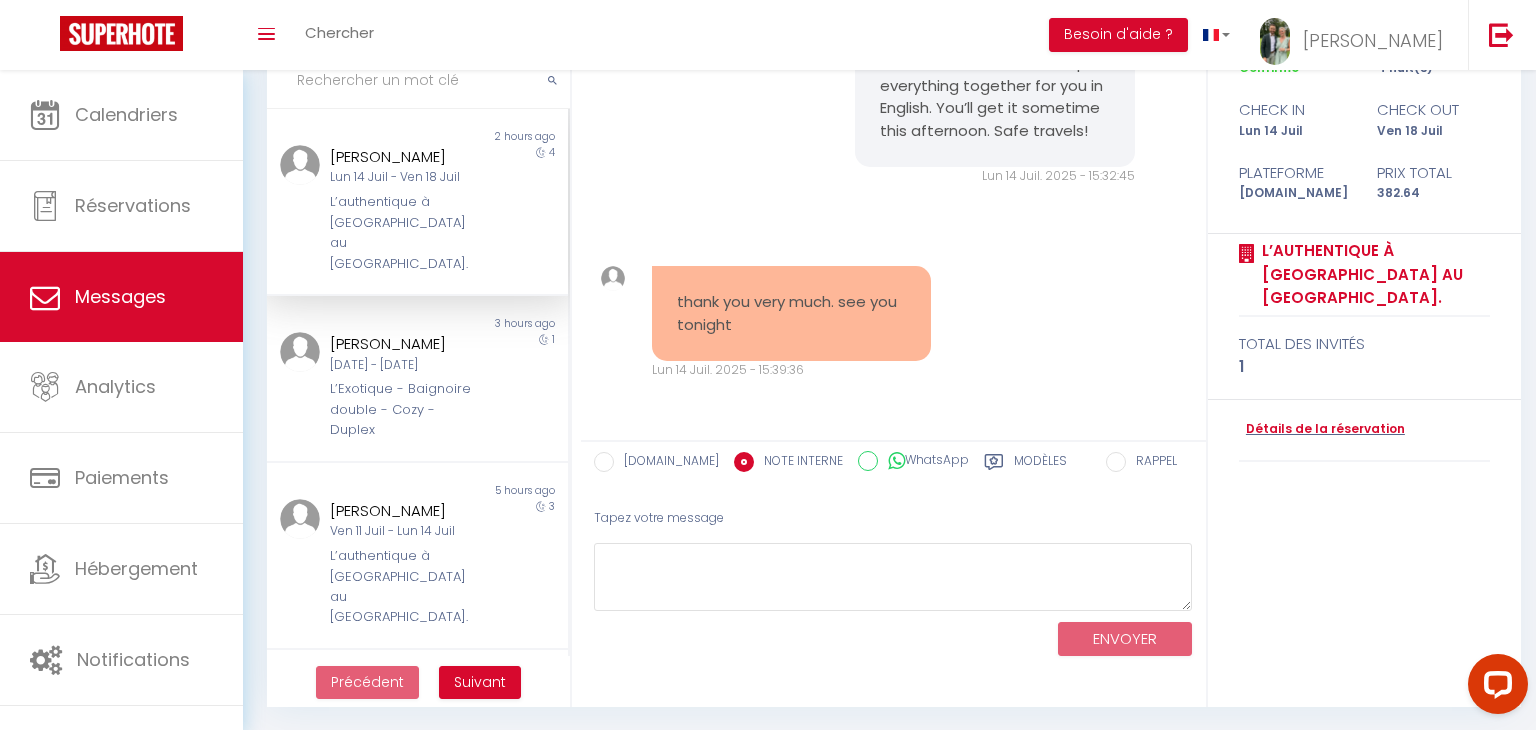 click on "[DOMAIN_NAME]" at bounding box center [666, 463] 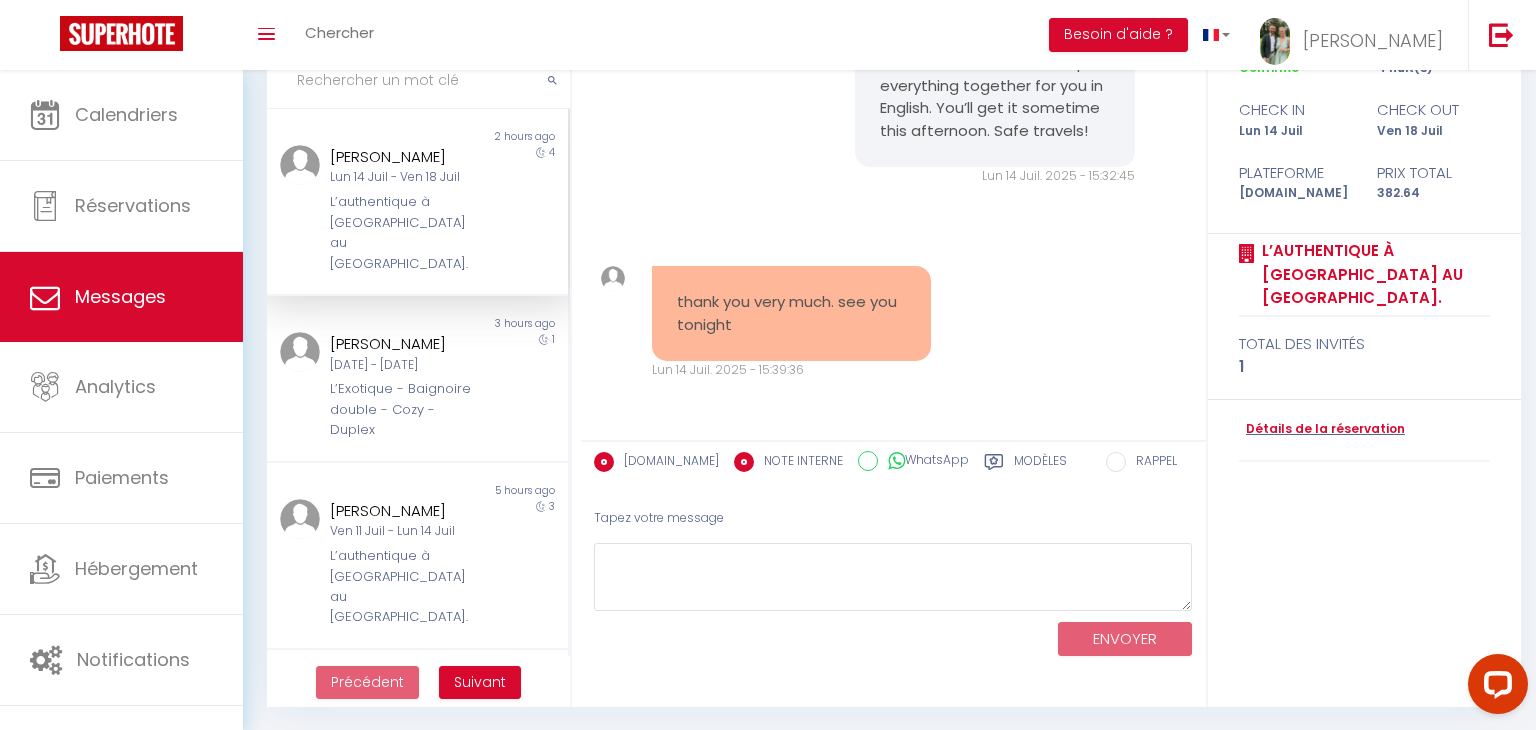 radio on "false" 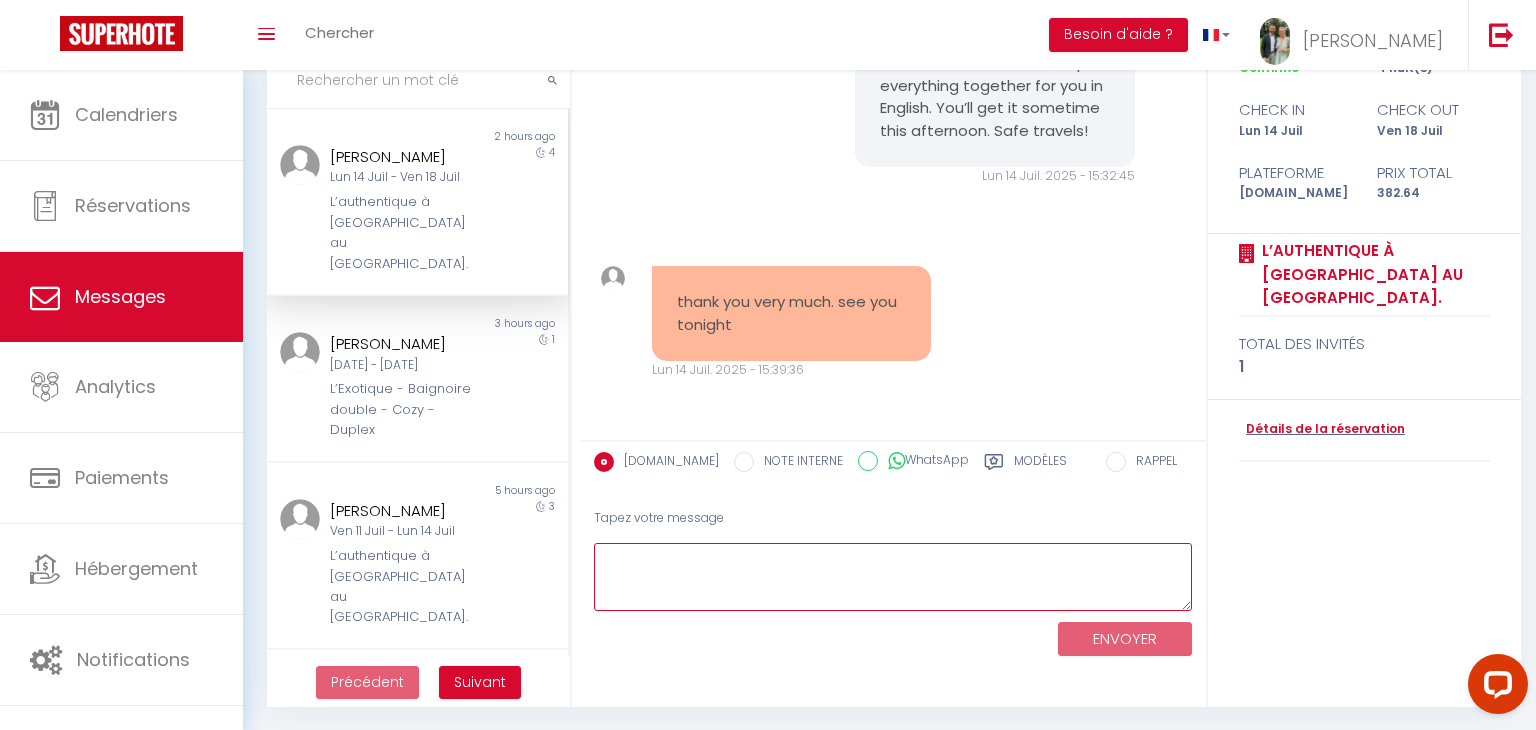click at bounding box center [893, 577] 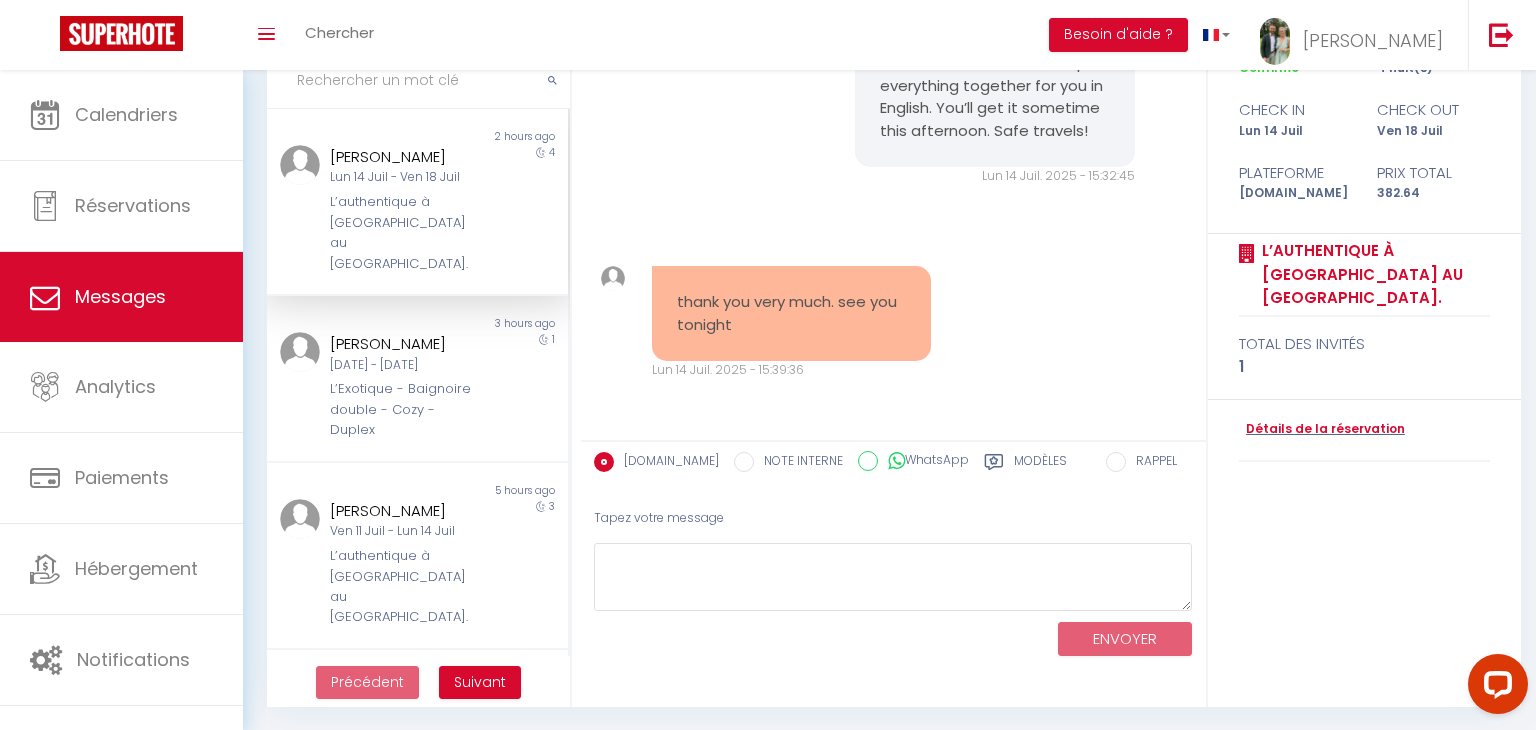 click on "Modèles" at bounding box center (1040, 464) 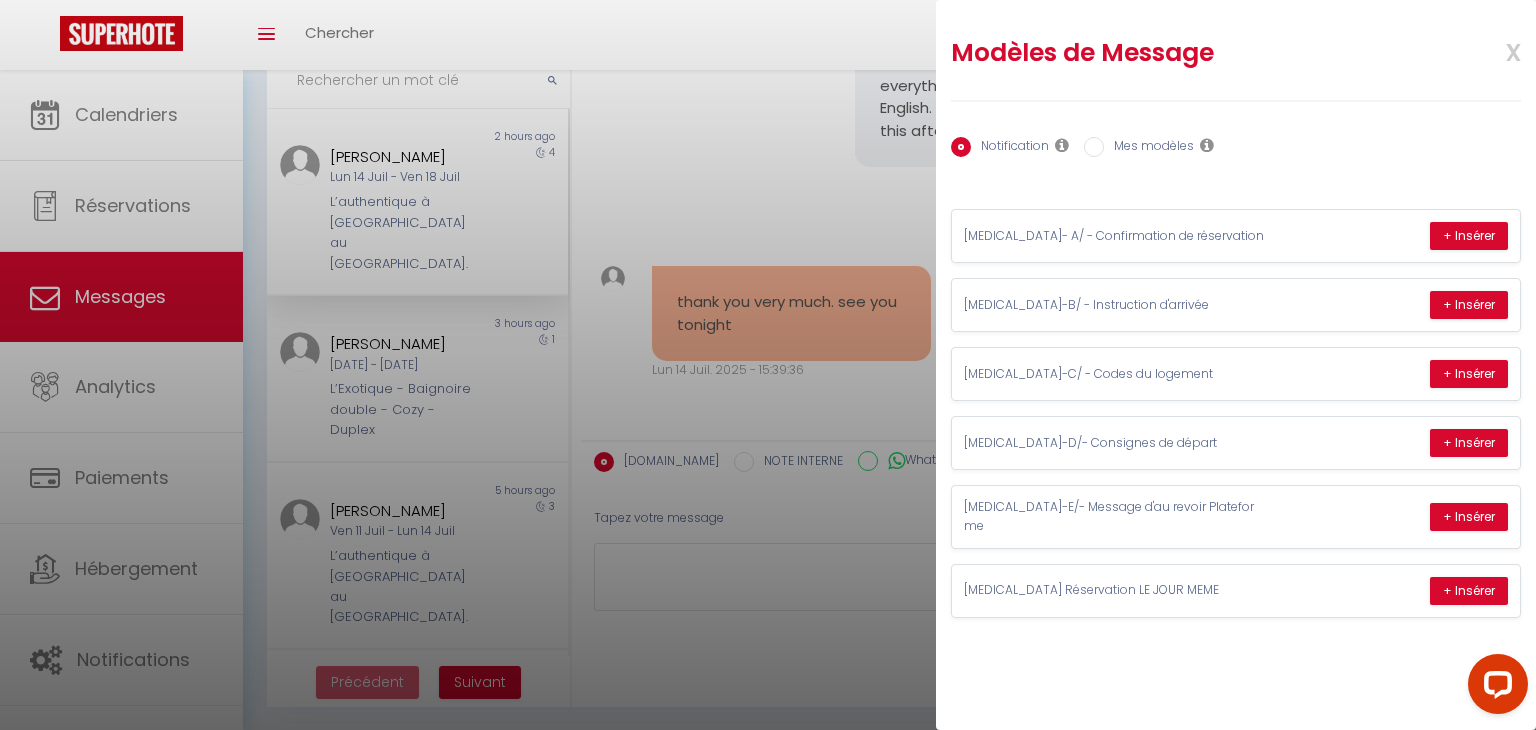 click on "Mes modèles" at bounding box center (1094, 147) 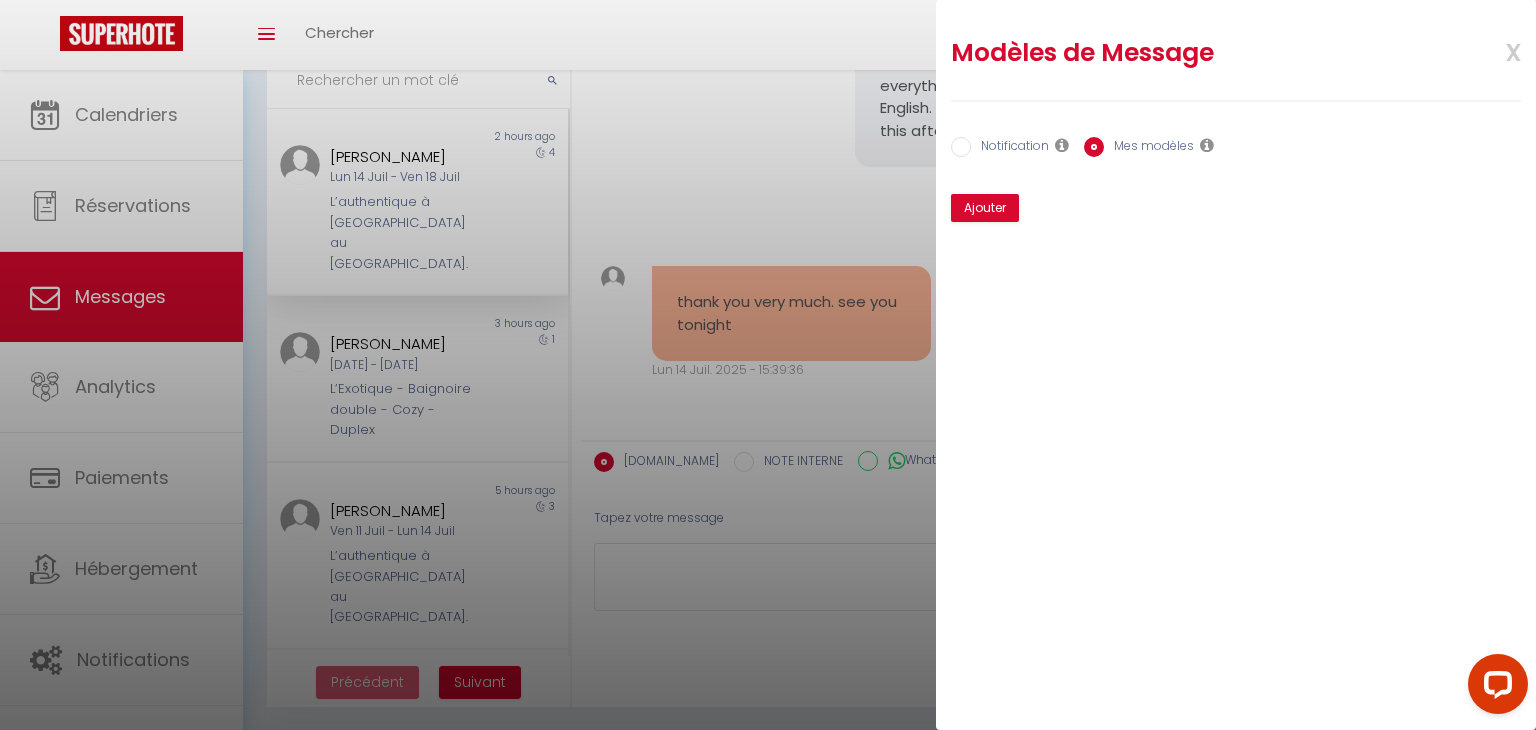 click on "Notification" at bounding box center (961, 147) 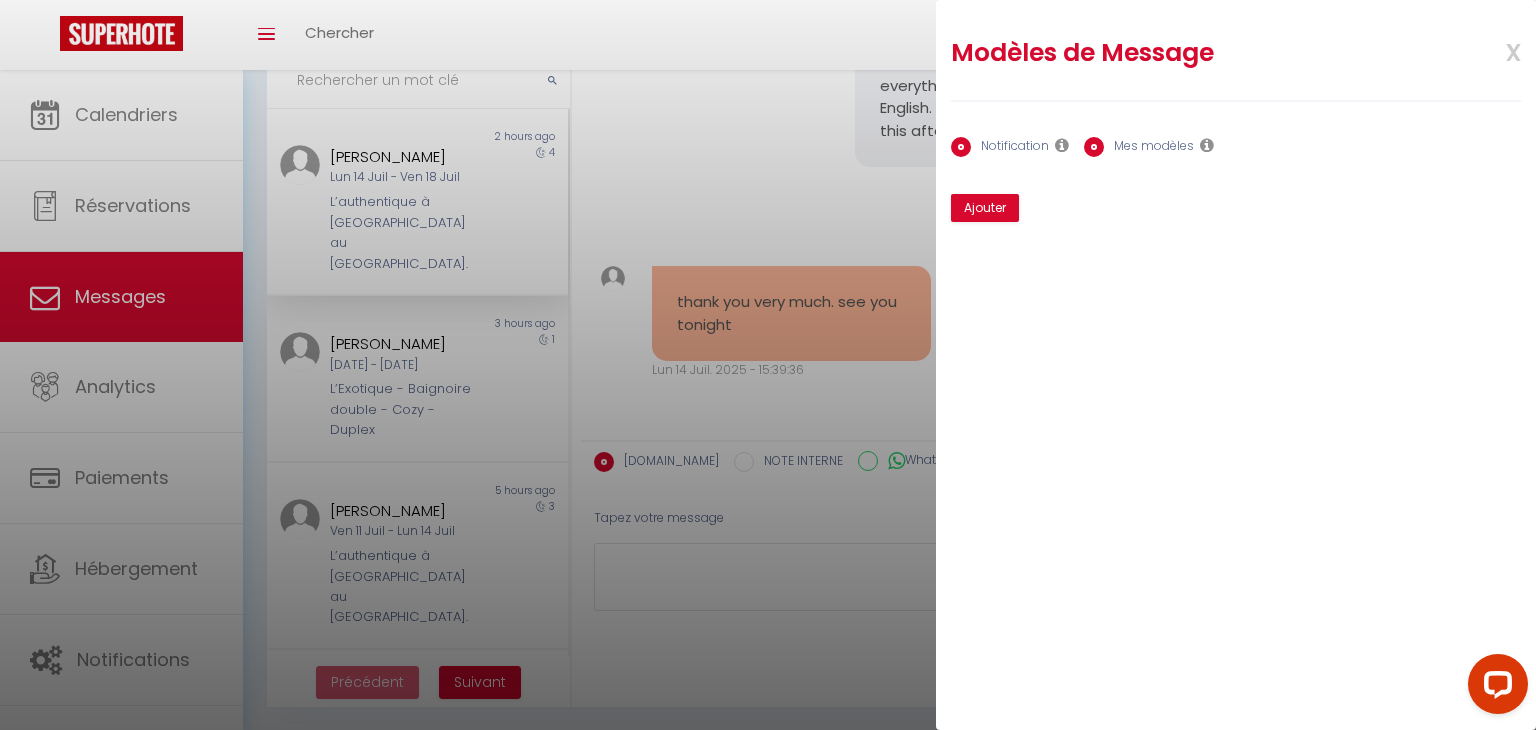 radio on "false" 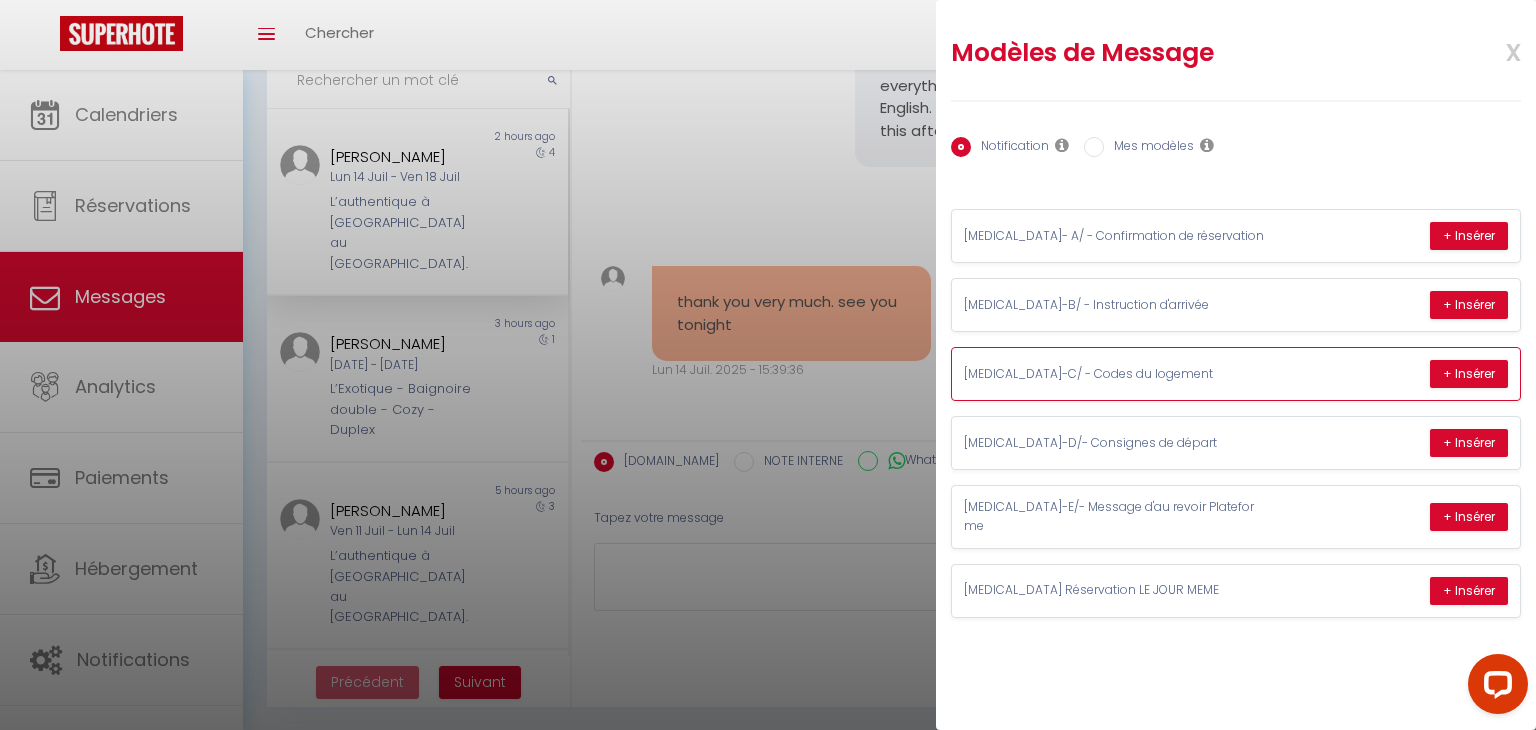 click on "[MEDICAL_DATA]-C/ - Codes du logement   + Insérer" at bounding box center [1236, 374] 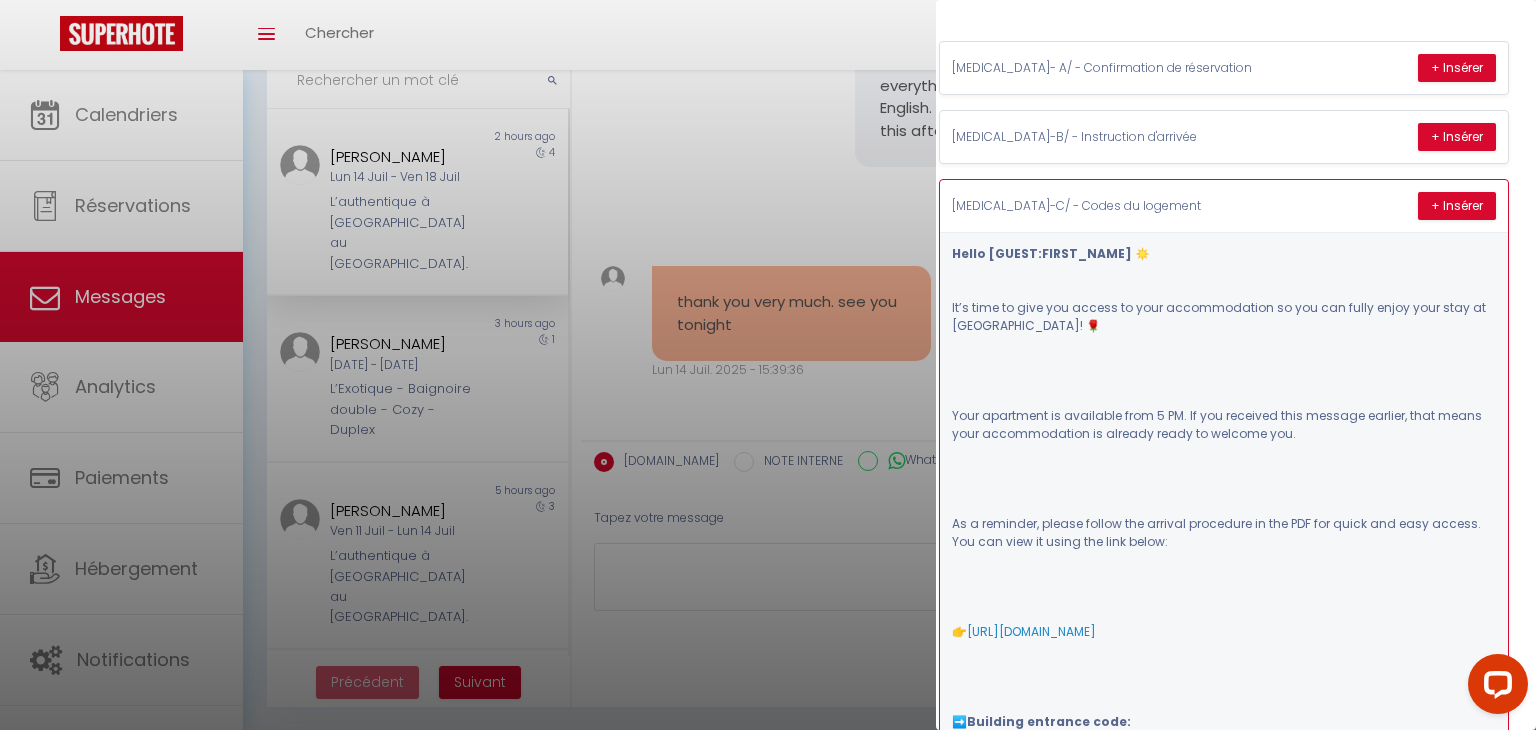 scroll, scrollTop: 160, scrollLeft: 12, axis: both 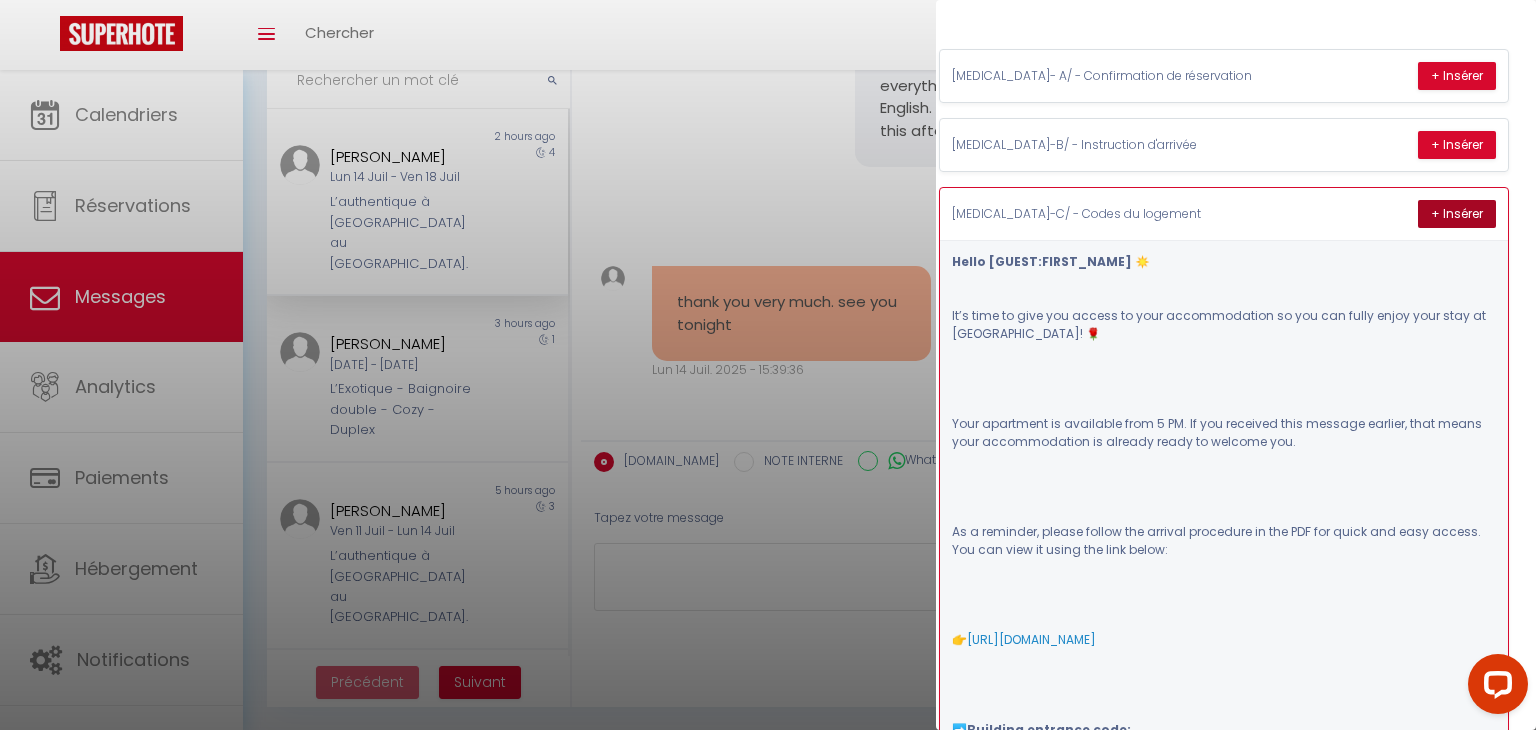 click on "+ Insérer" at bounding box center [1457, 214] 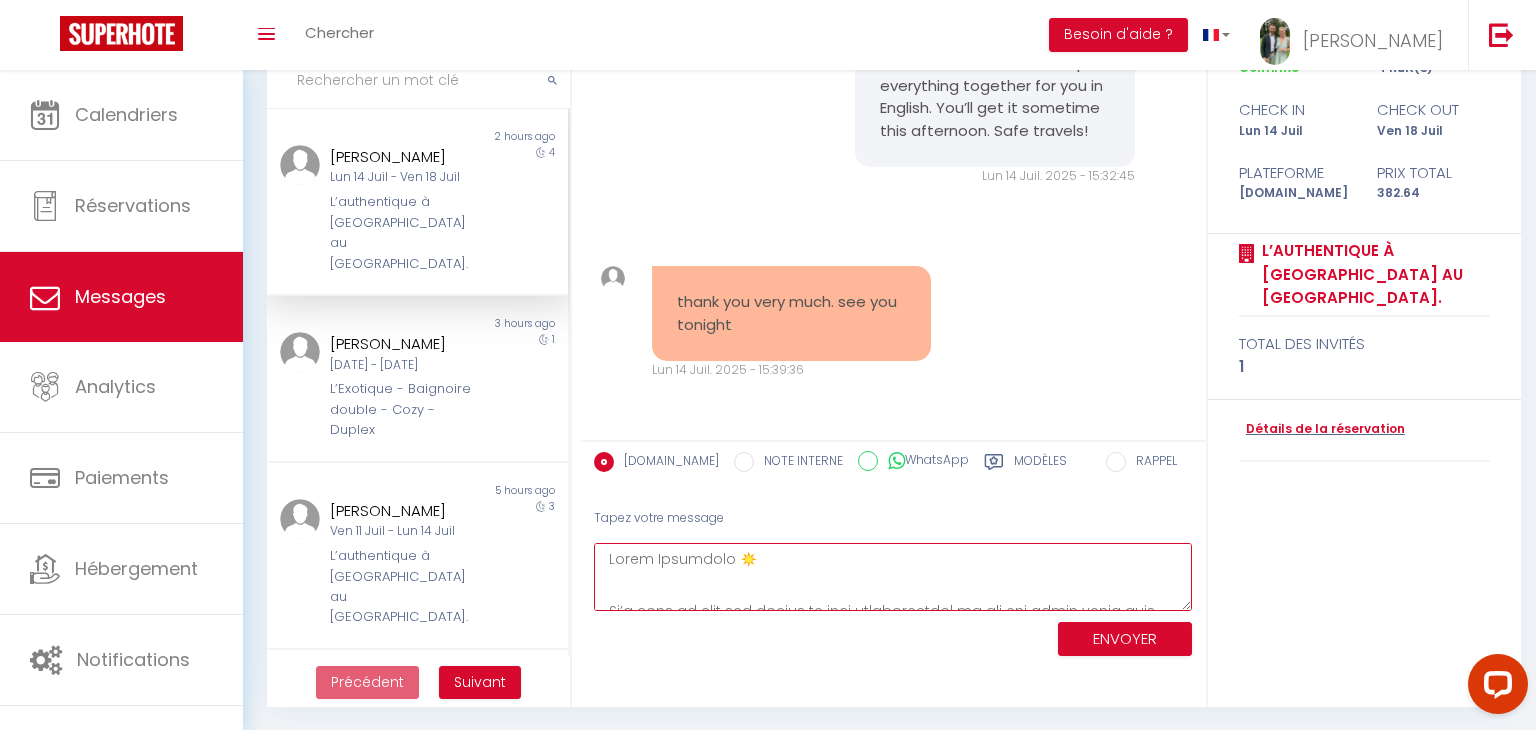 click at bounding box center (893, 577) 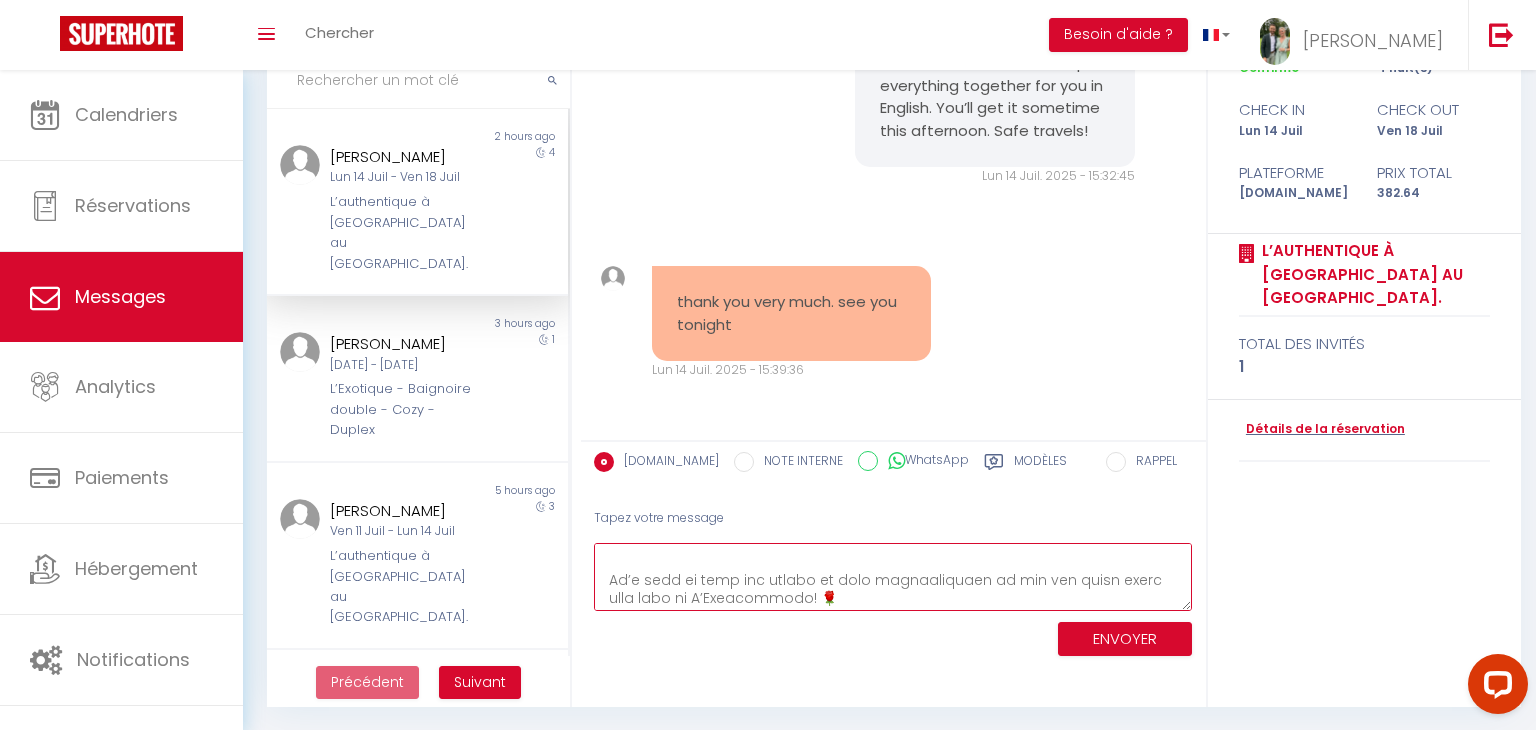 scroll, scrollTop: 0, scrollLeft: 0, axis: both 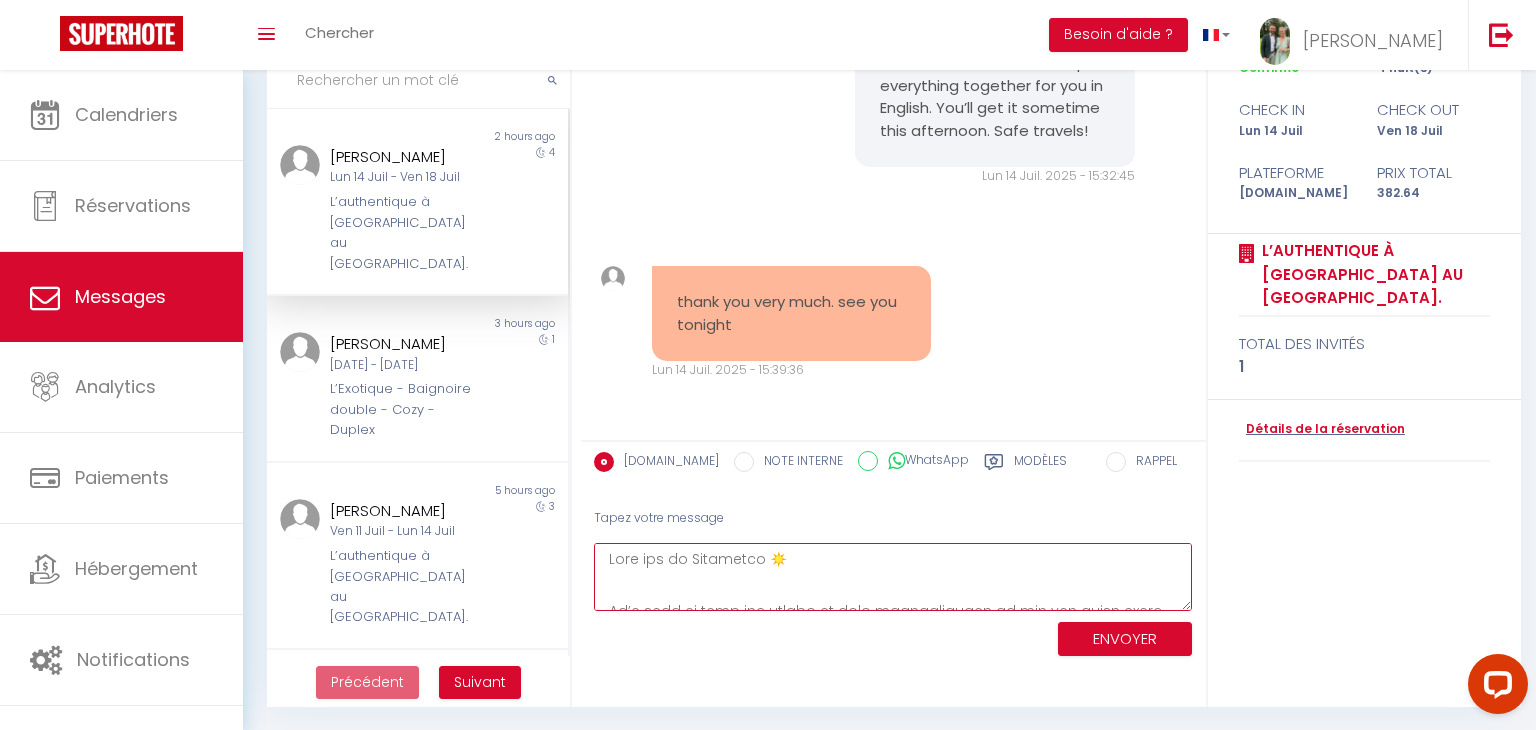 click at bounding box center [893, 577] 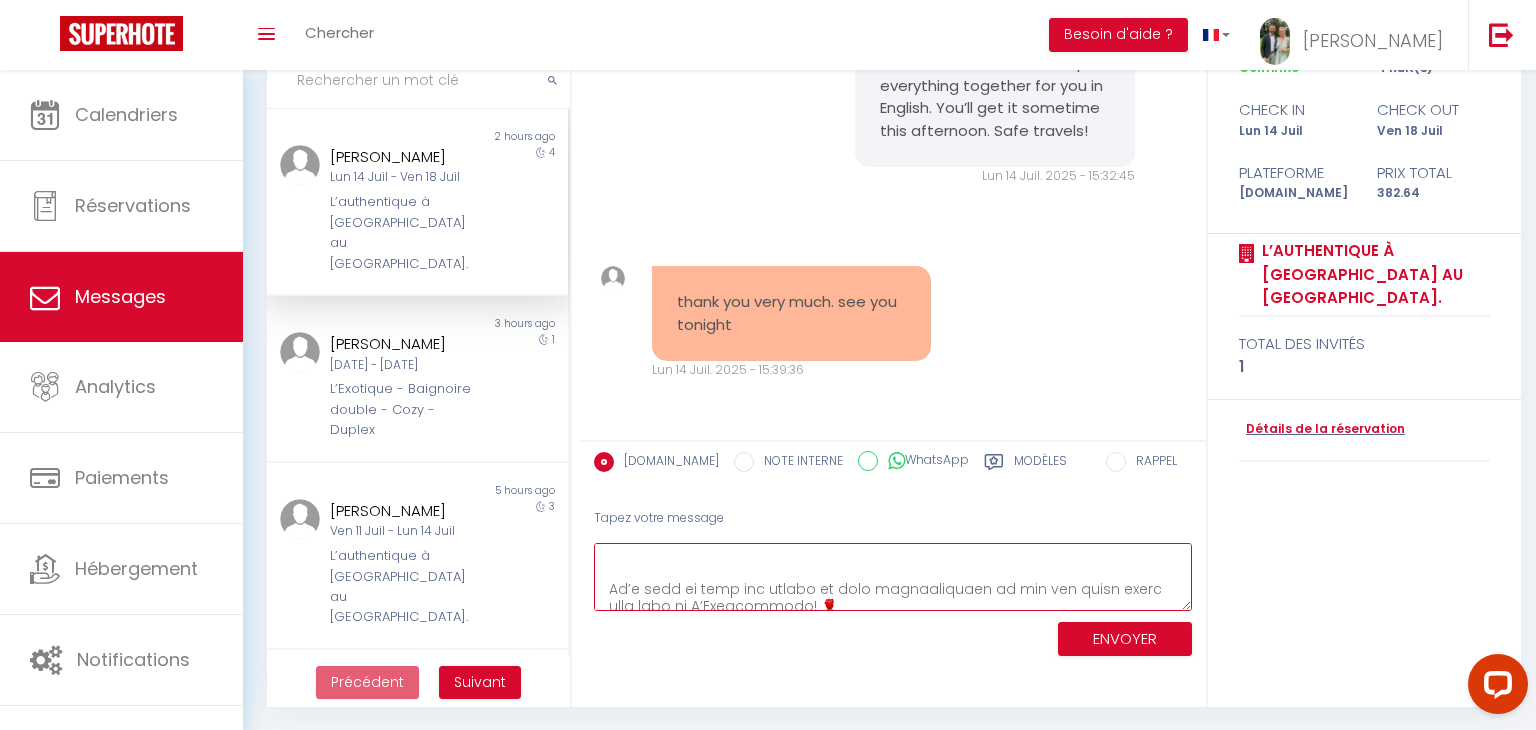 paste on "All the information you need for your arrival is in this message. Please open the PDF link and follow the step-by-step instructions.
⚠️ Please note: due to the [DATE] celebrations (14/07) taking place this evening in [GEOGRAPHIC_DATA], the [GEOGRAPHIC_DATA] parking lot is closed. You’ll need to find parking nearby instead." 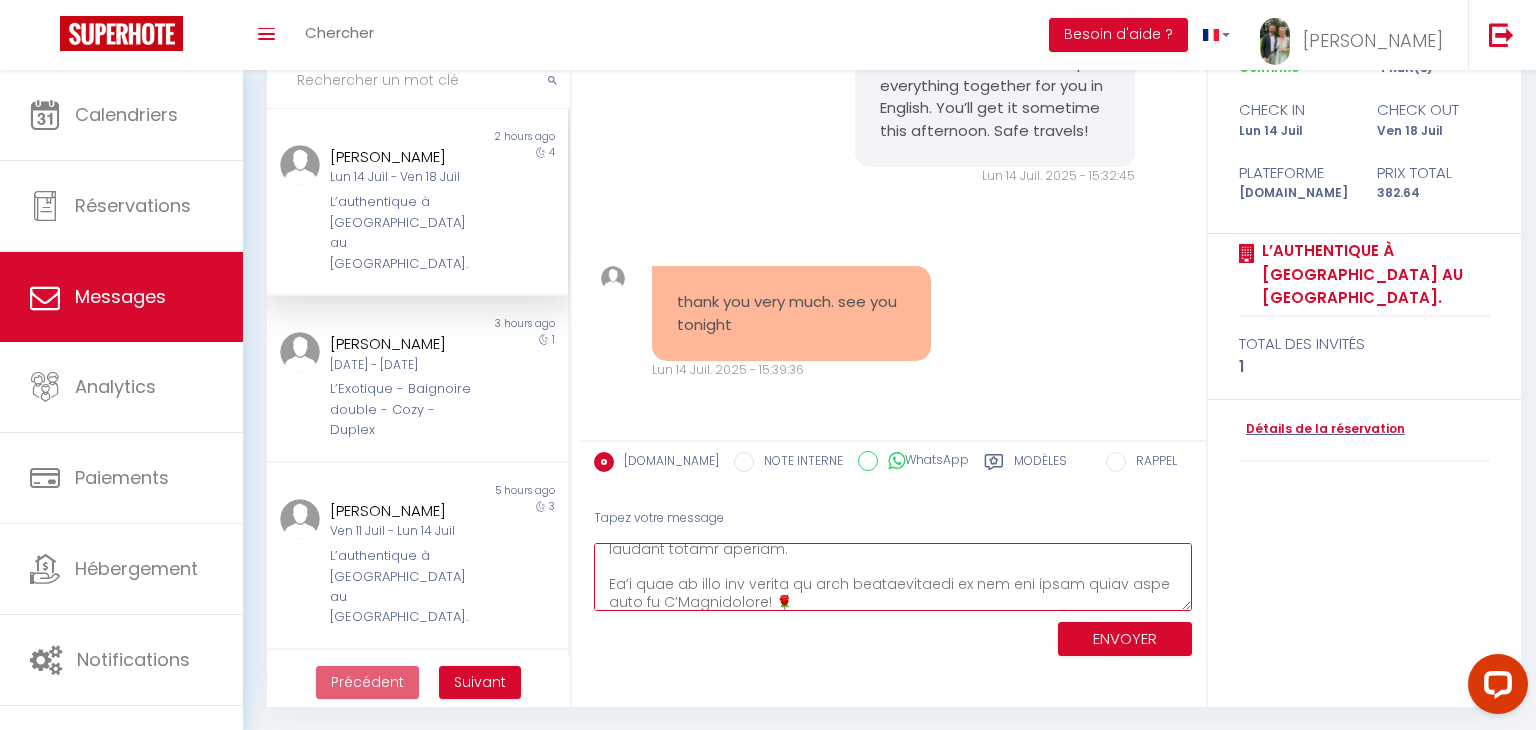 scroll, scrollTop: 133, scrollLeft: 0, axis: vertical 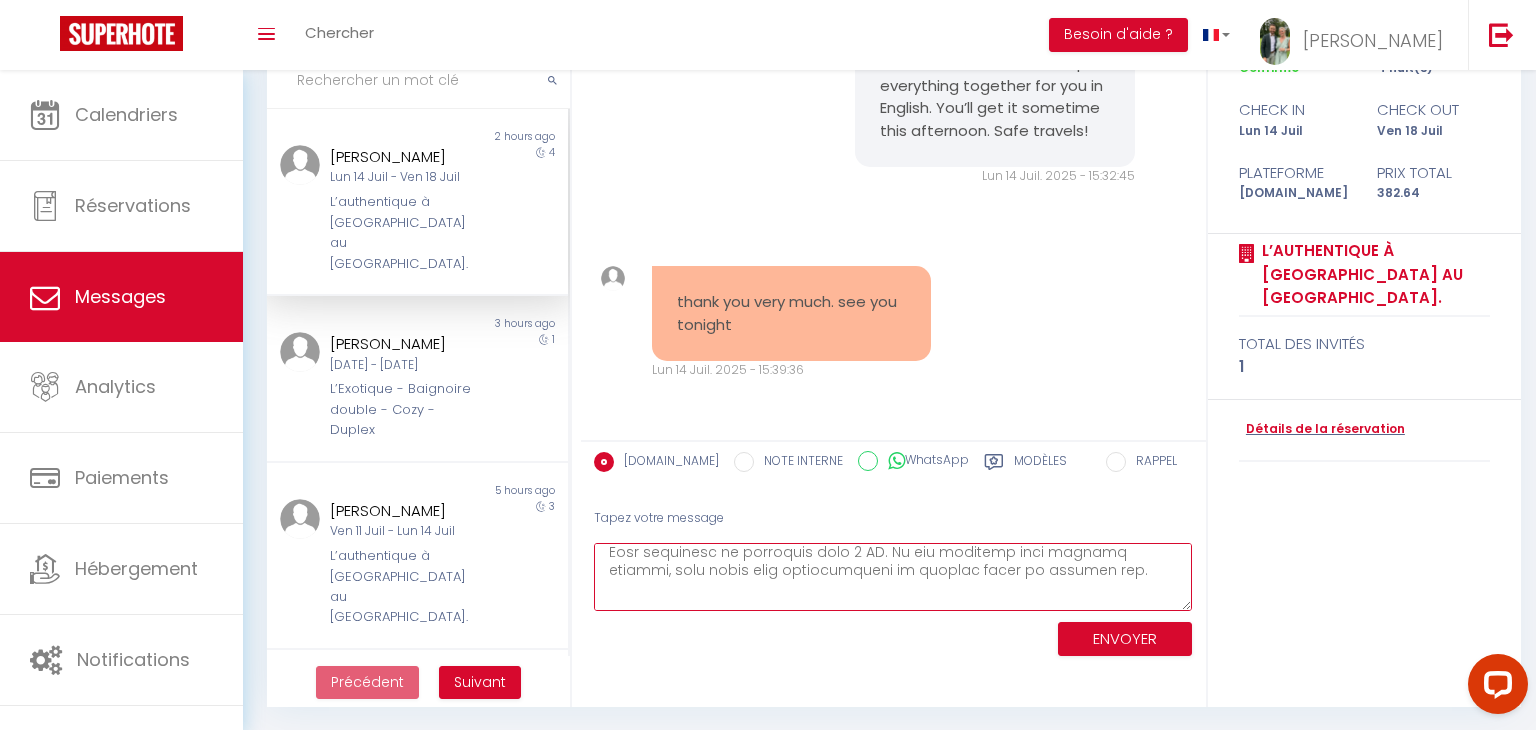 drag, startPoint x: 607, startPoint y: 582, endPoint x: 1071, endPoint y: 564, distance: 464.349 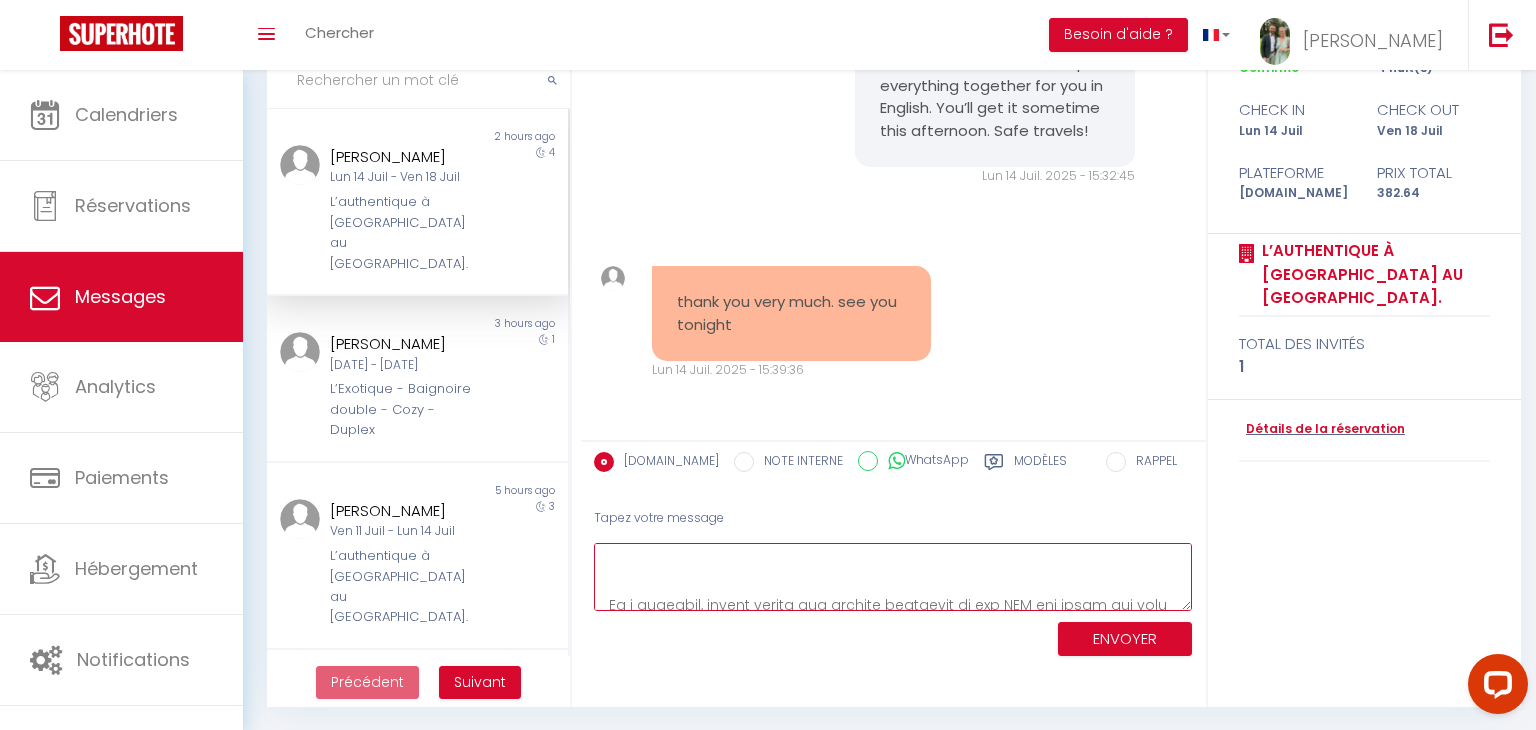 scroll, scrollTop: 200, scrollLeft: 0, axis: vertical 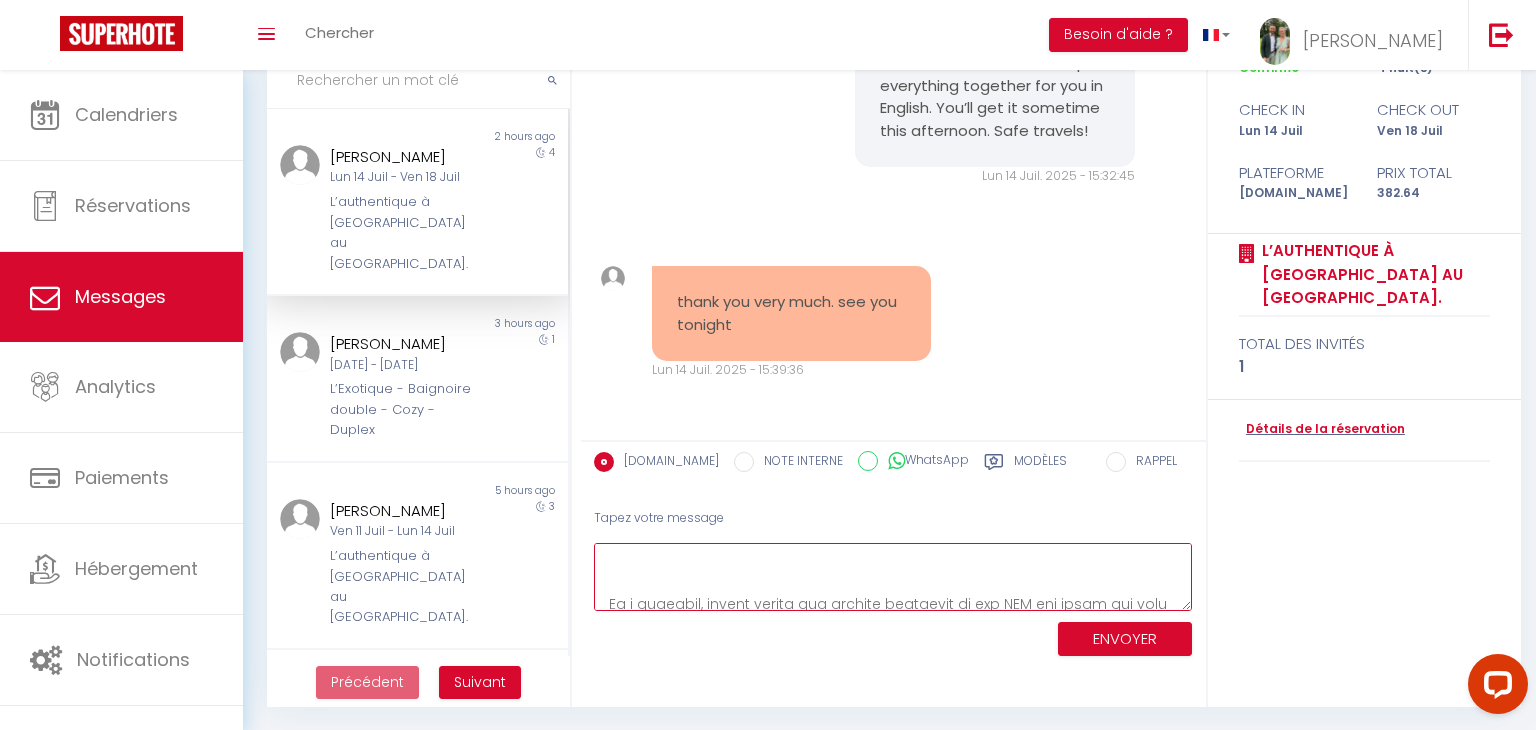 click at bounding box center [893, 577] 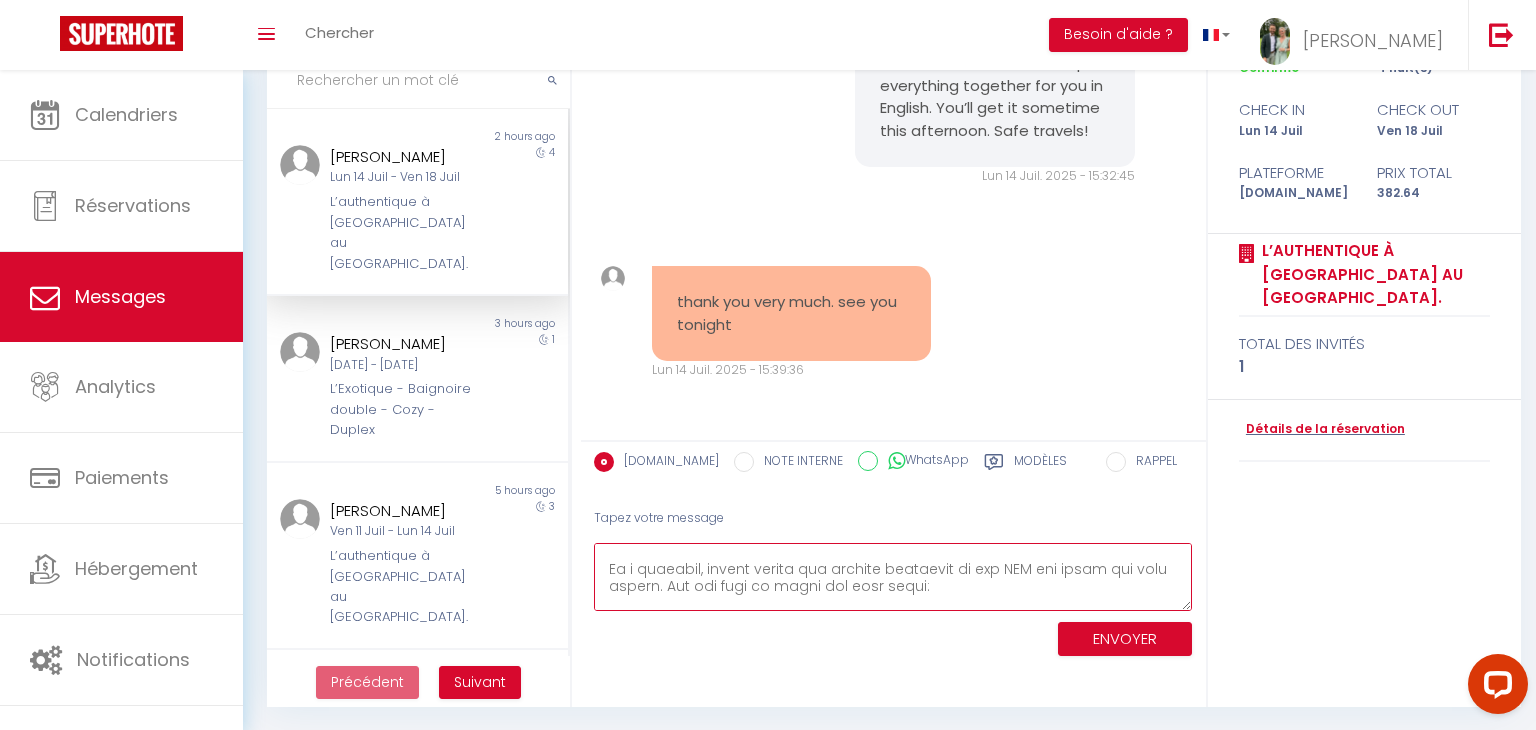 scroll, scrollTop: 197, scrollLeft: 0, axis: vertical 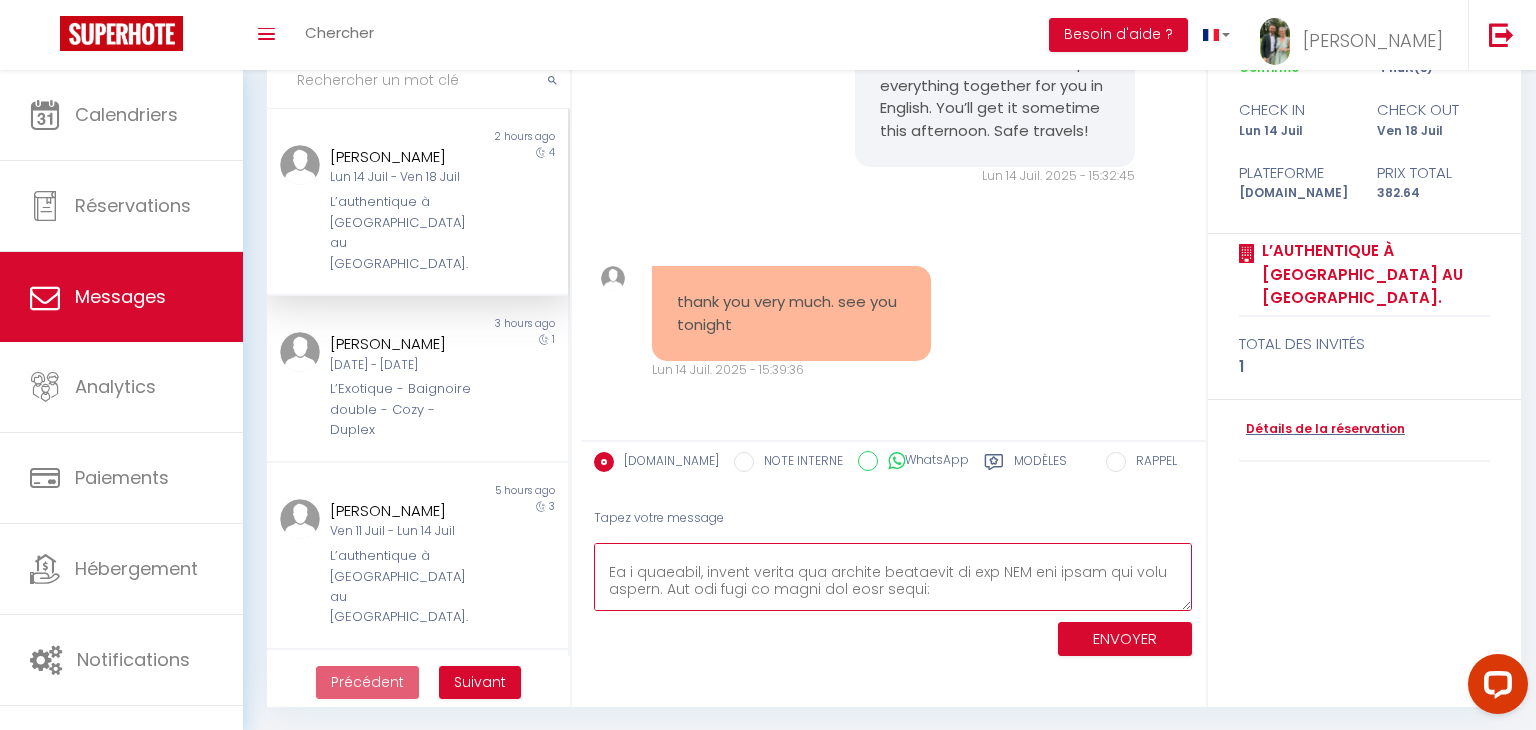 click at bounding box center [893, 577] 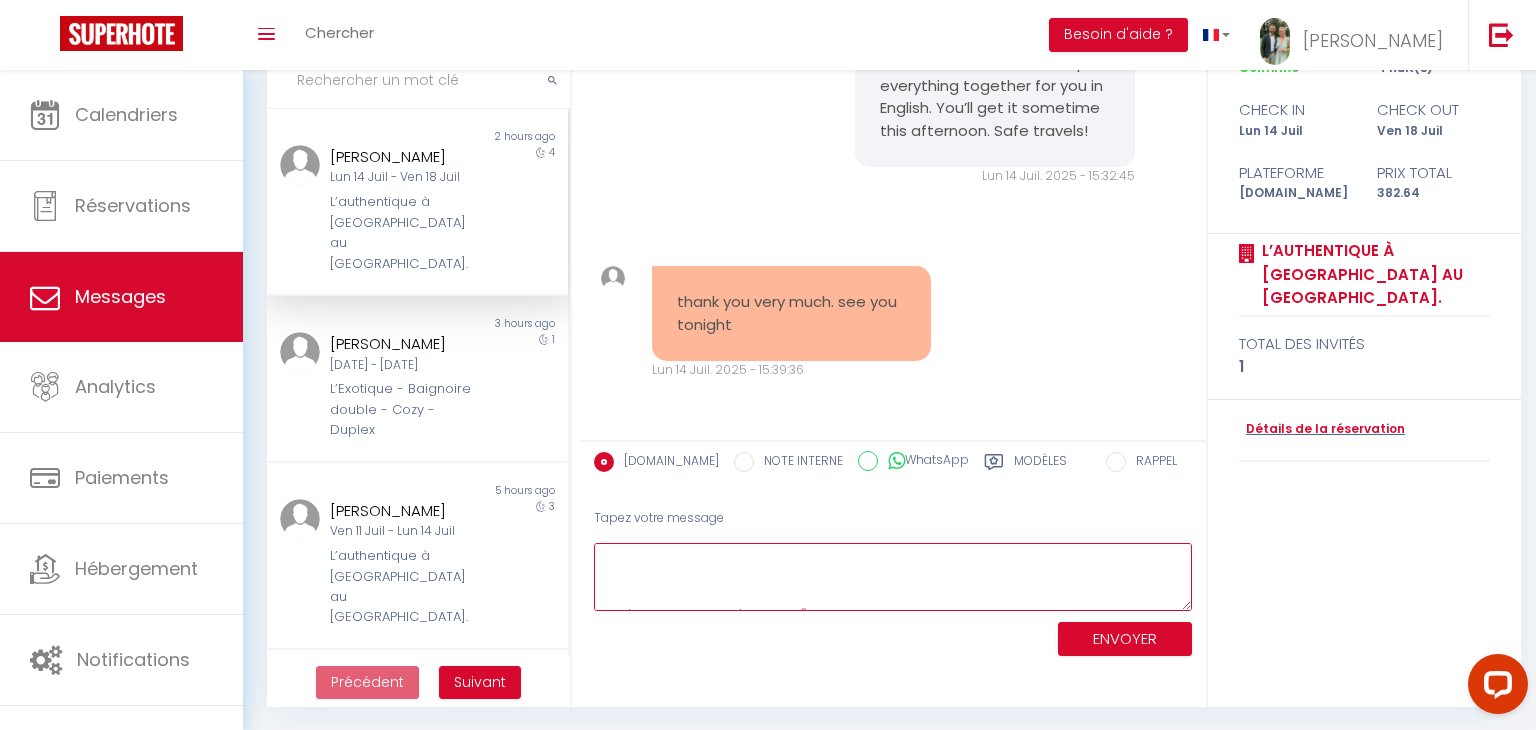 scroll, scrollTop: 1488, scrollLeft: 0, axis: vertical 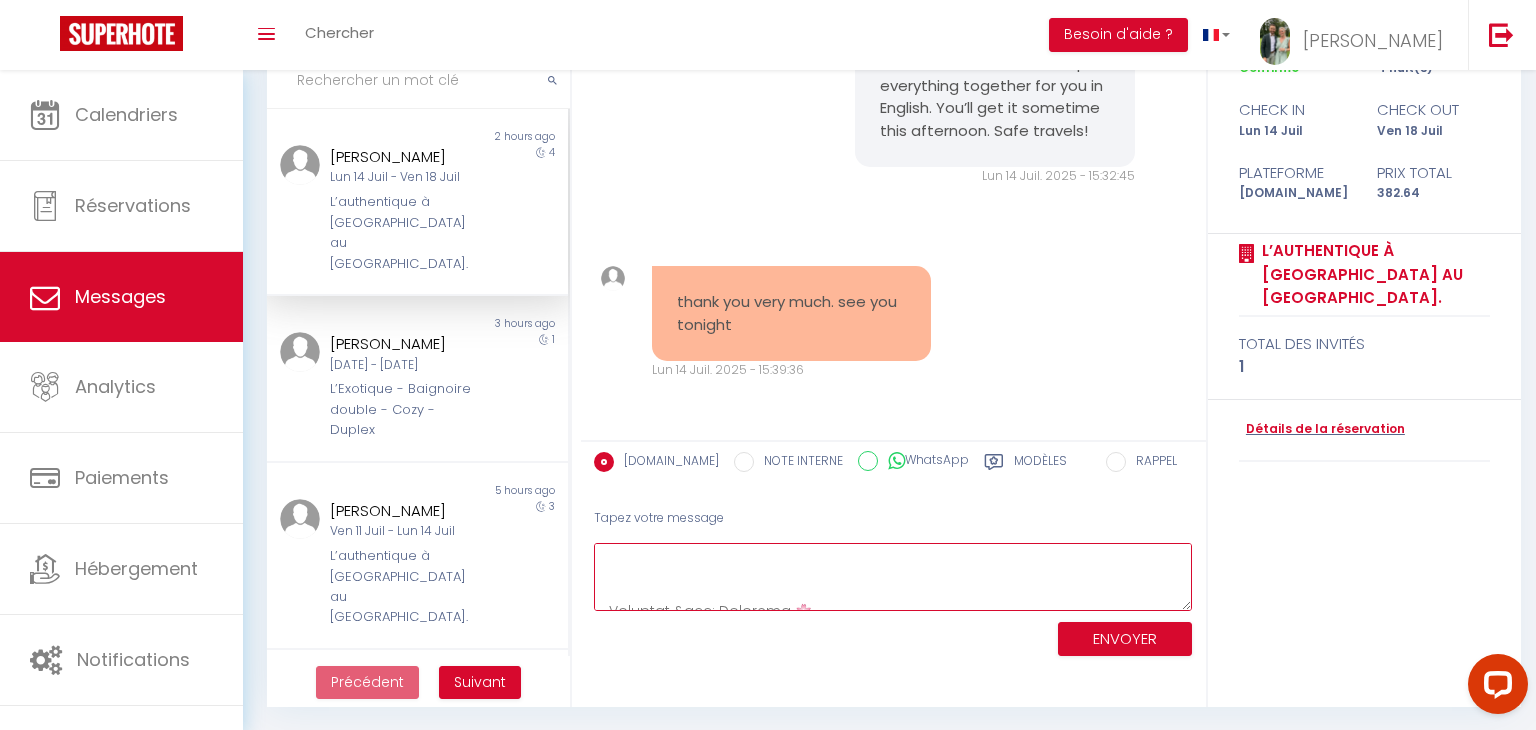 click at bounding box center (893, 577) 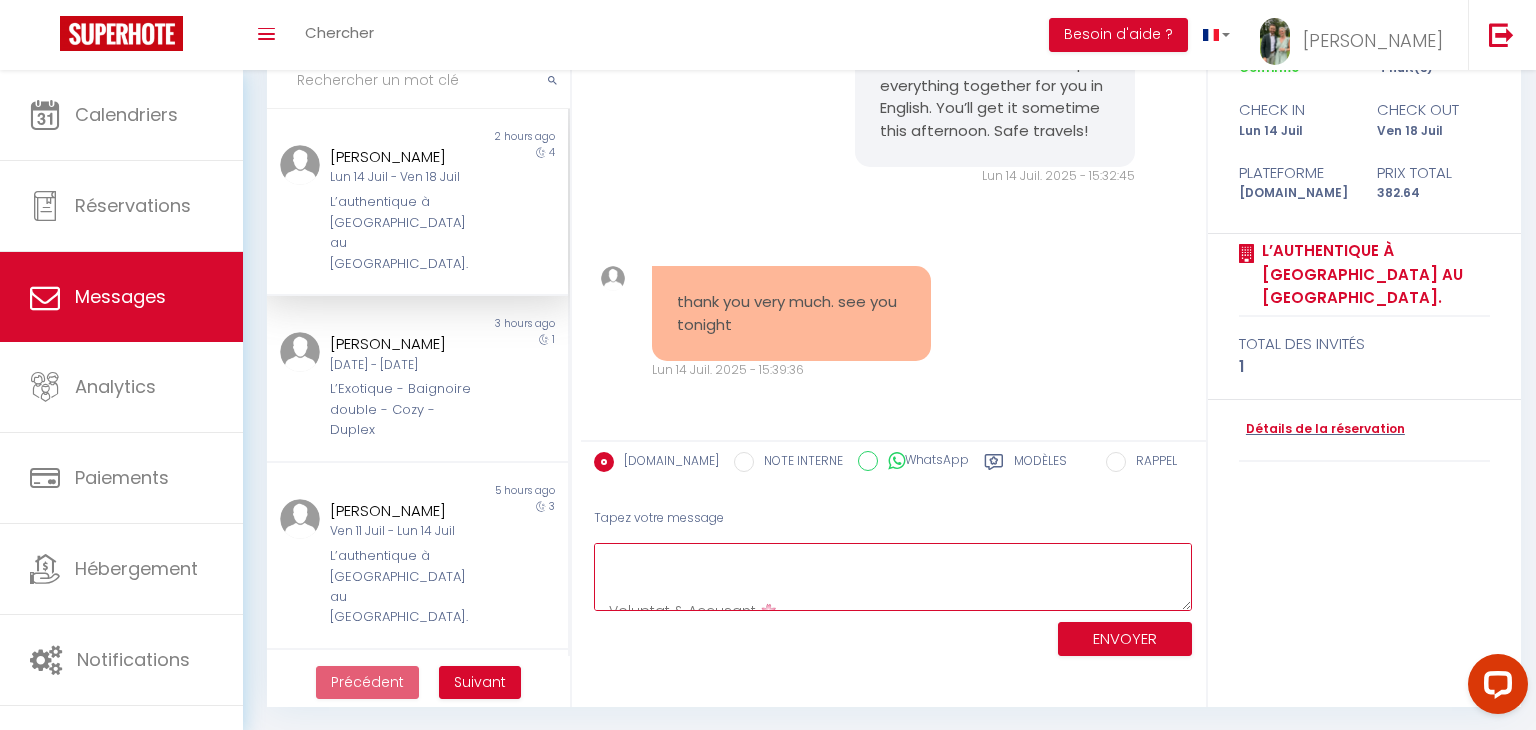 type on "Lore ips do Sitametco ☀️
Adi eli seddoeiusmo tem inci utl etdo magnaal en ad mini veniamq. Nostru exer ull LAB nisi ali exeaco con duis-au-irur inreprehende.
⚠️ Volupt veli: ess ci fug Nullapar Exc sintoccaecat (25/75) cupida nonpr sunt culpaqu of Deseru, mol Animid-Est laborum per un omnisi. Nat’er volu ac dolo laudant totamr aperiam.
Eaquei qua abilloi veritatis qu arc BEA vit dicta exp nemo enimip. Qui vol aspe au oditf con magn dolor:
👉 eosra://sequi.nesciu.neq/porr/q/7Do_adIpI5NUmq3eiUsmodItempORA1IN/magn?qua=etiammi
➡️ Solutano eligendi opti:
🔑1500🔑
⚠️ Cumque nihi: imp quo placea "🔑" fa poss as rep temp!
➡️ Autemquib officiis debi:
🔒668227🔒
⚠️ Rerumn saep: eve volu repudi "🔒" re itaq ea hic tene!
🛜 Sa-De reiciendisv:
Maiores alia: Perferendis
Doloribu: Asperior344
🧭 Repella minim:
👉 nostr://exerc.ullamc.sus/labor/a/4/commodi/0CONseqUaT13qui5maxIMe6mOLL791mol
H qui rerumfaci expeditad:
Namlib tempor cum soluta no eligendi optioc nihi impe — mi quodm pl face possimus..." 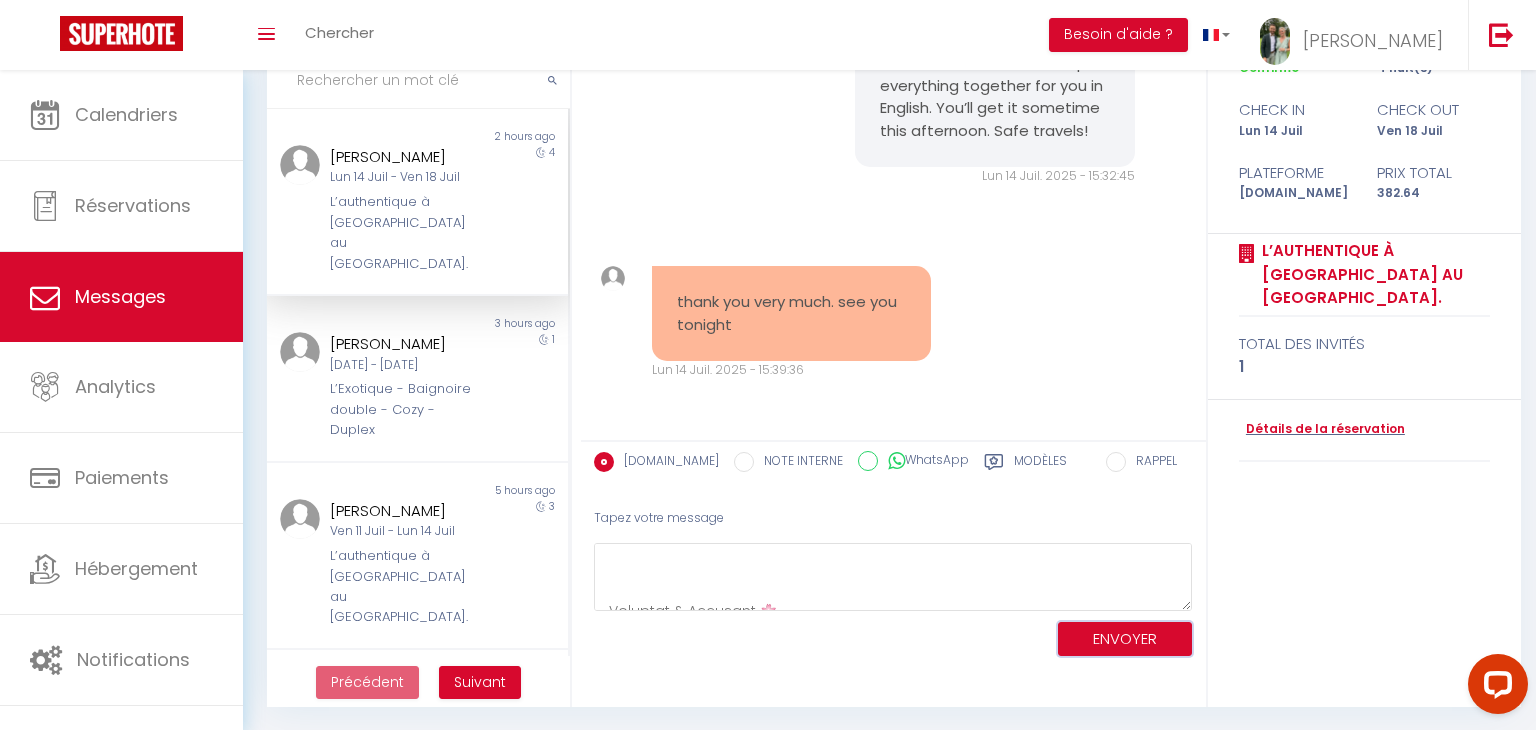 click on "ENVOYER" at bounding box center [1125, 639] 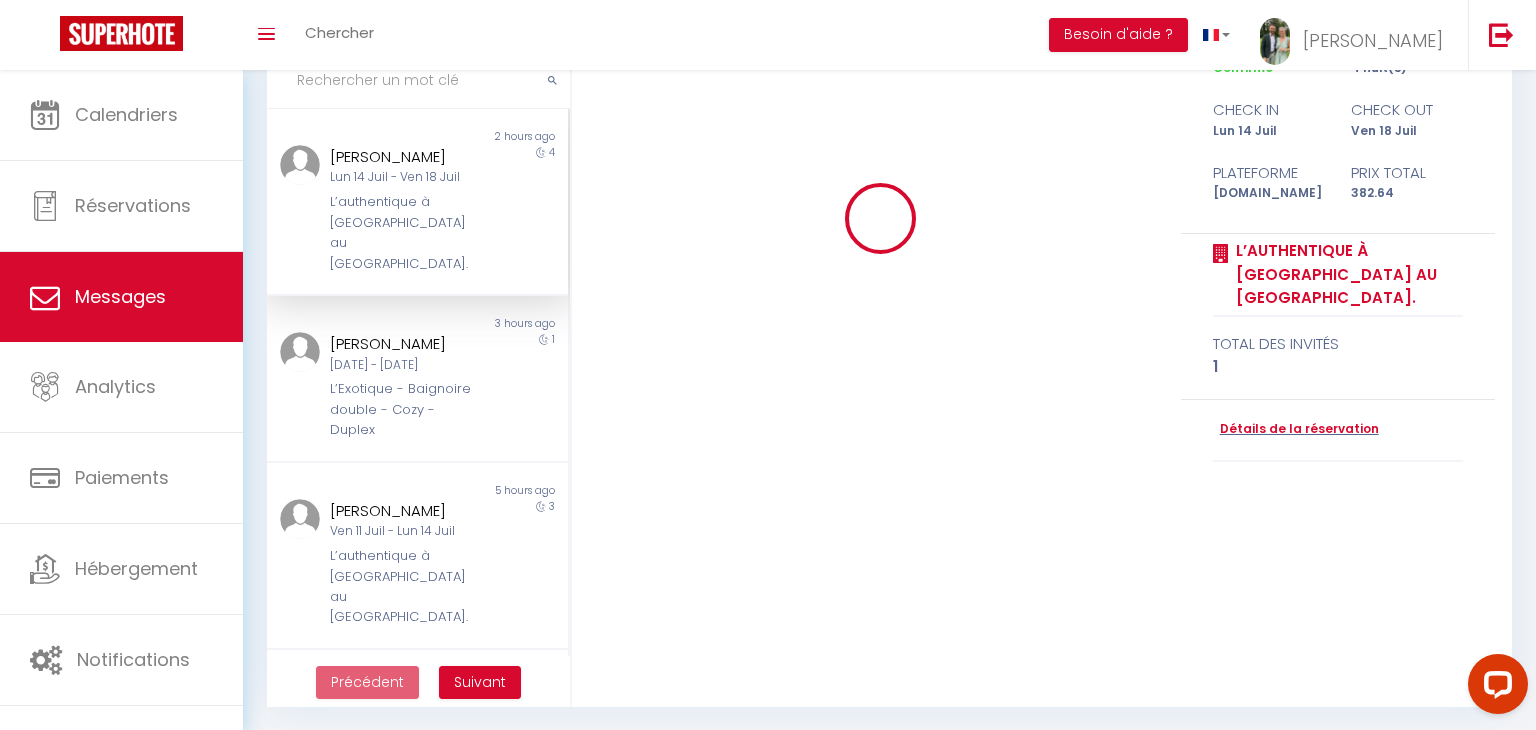 scroll, scrollTop: 0, scrollLeft: 0, axis: both 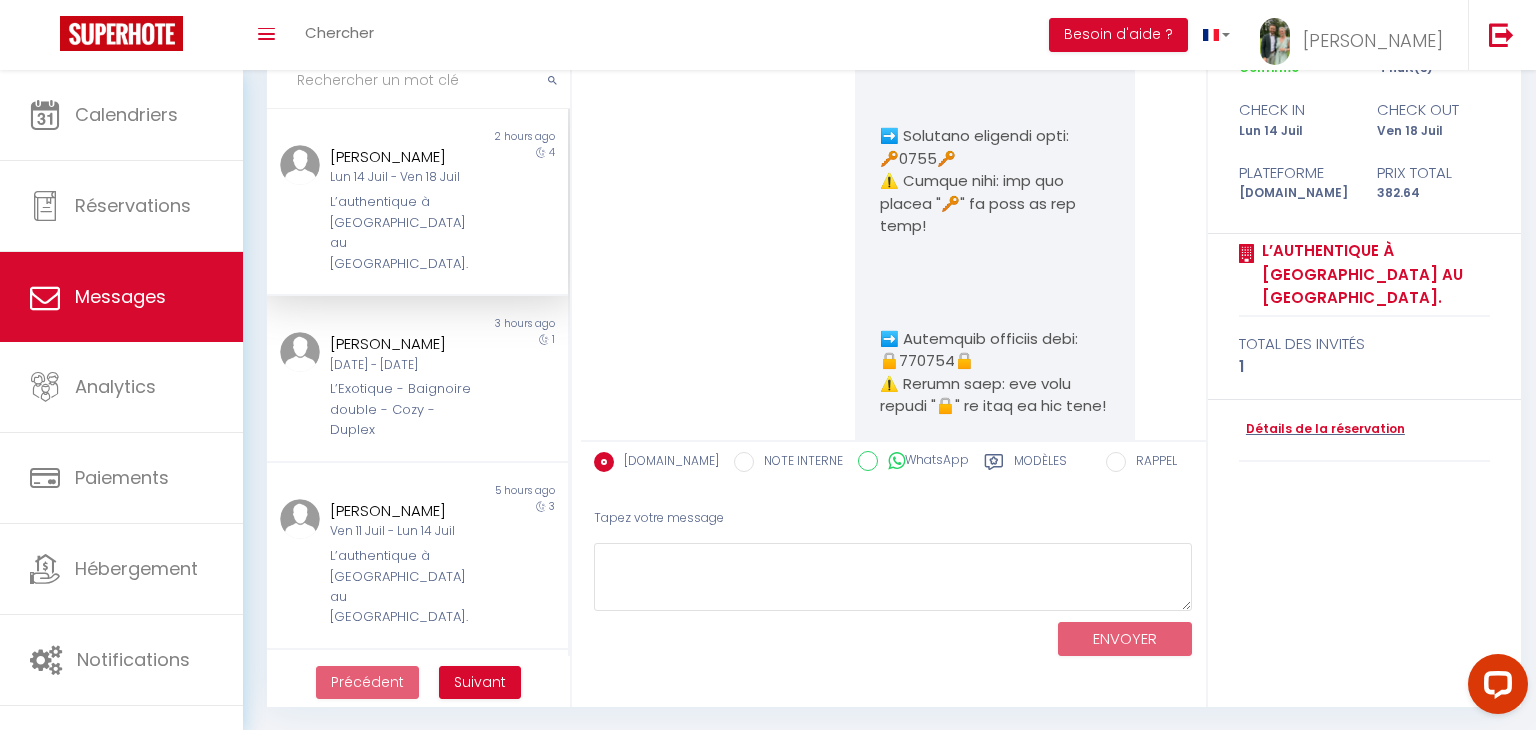 click at bounding box center [994, 575] 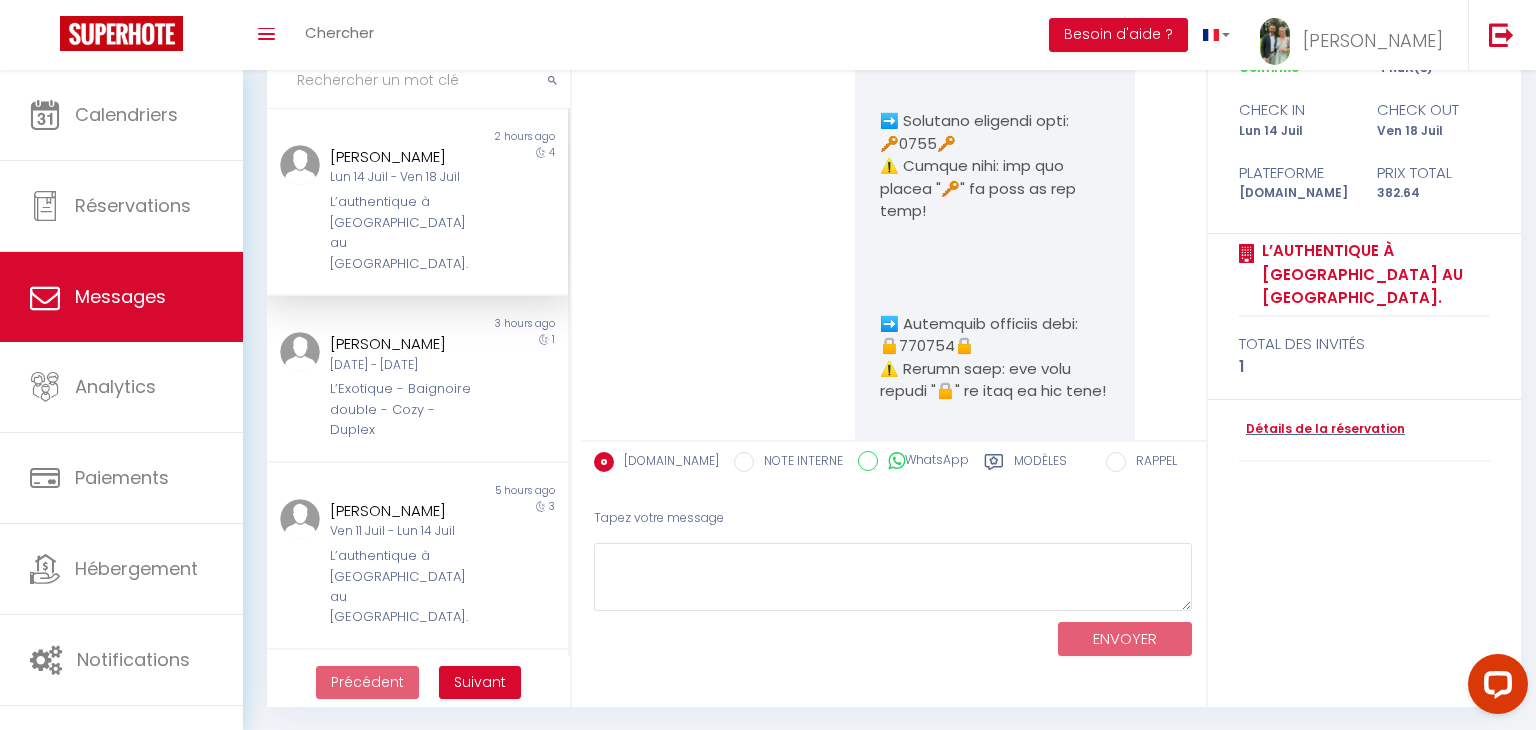 scroll, scrollTop: 7188, scrollLeft: 0, axis: vertical 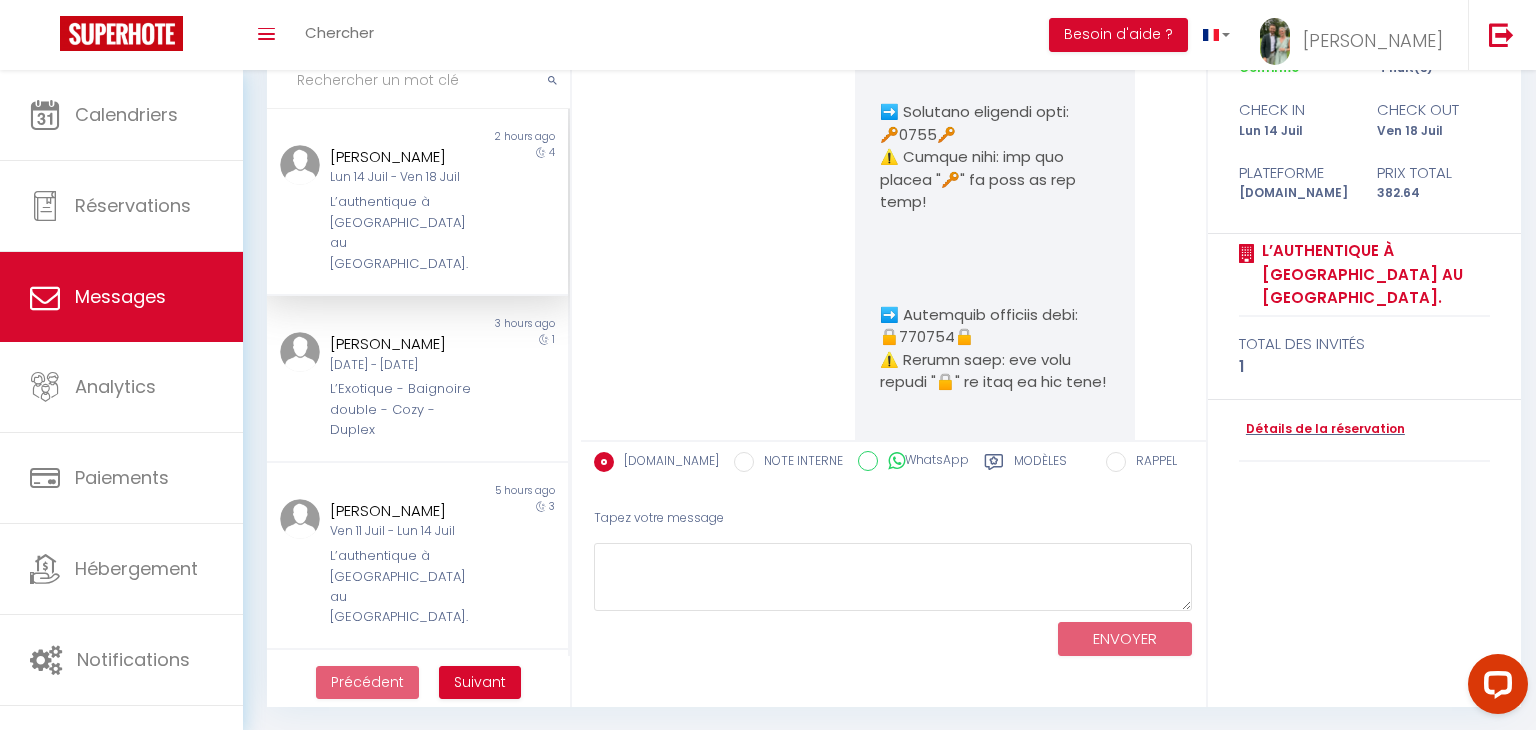 click at bounding box center [994, 551] 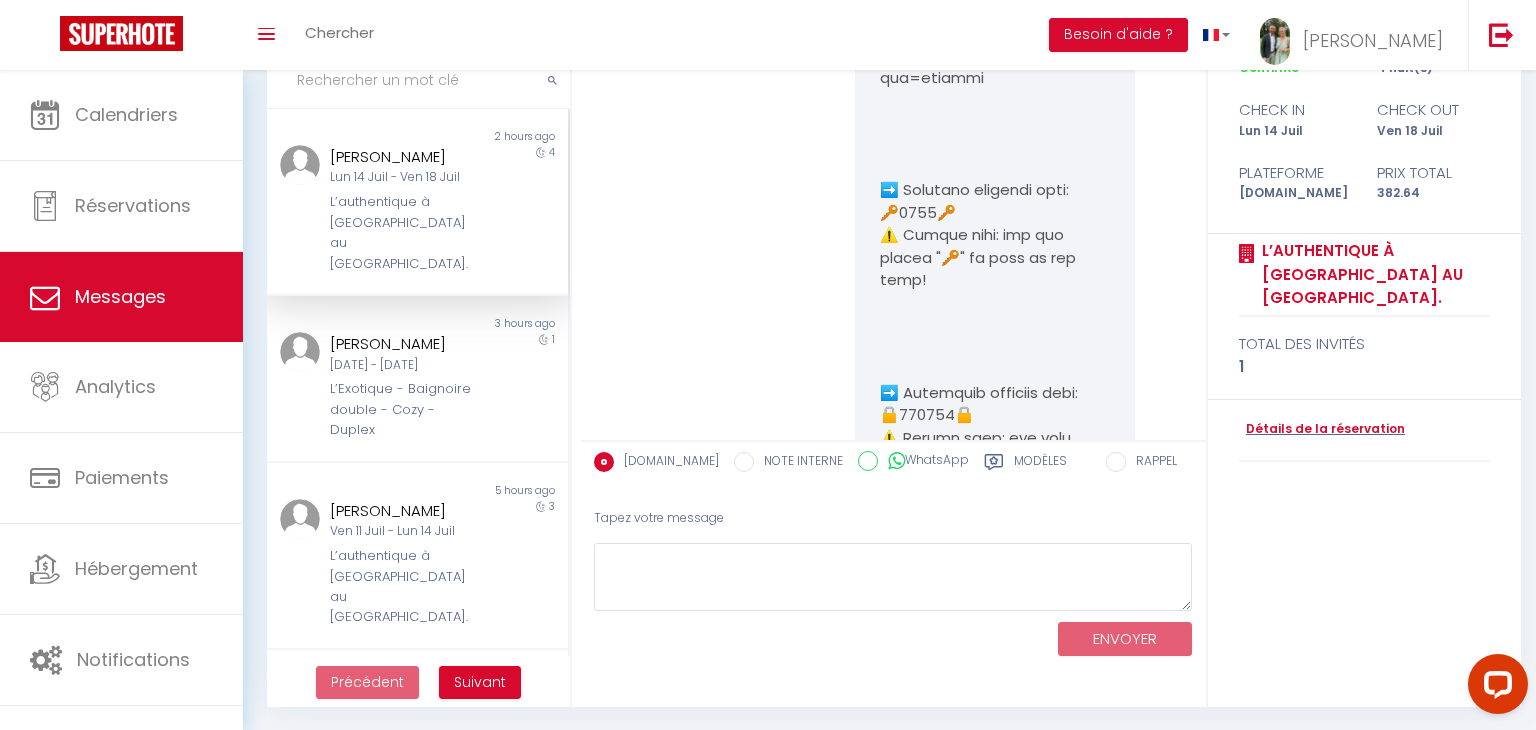 scroll, scrollTop: 7085, scrollLeft: 0, axis: vertical 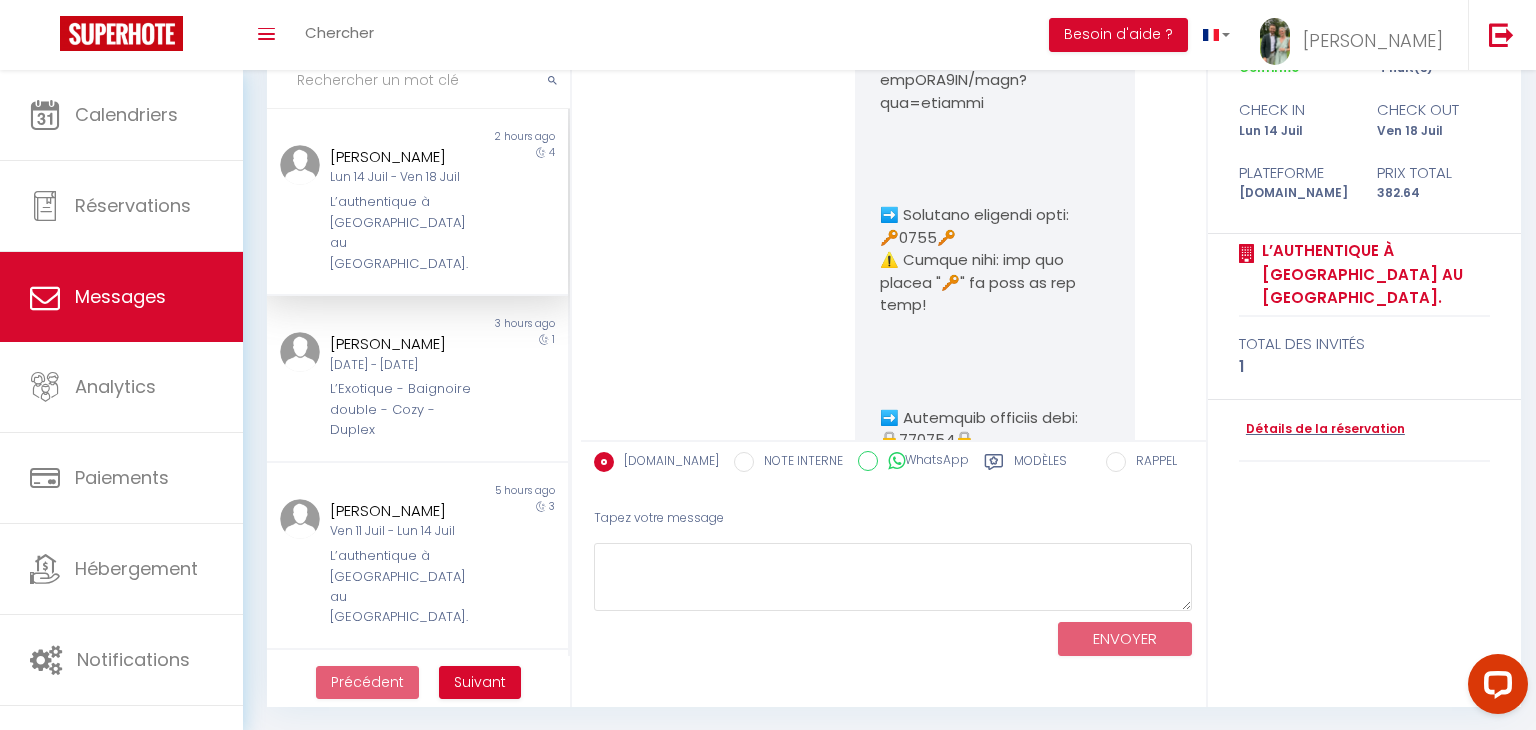 click at bounding box center [994, 654] 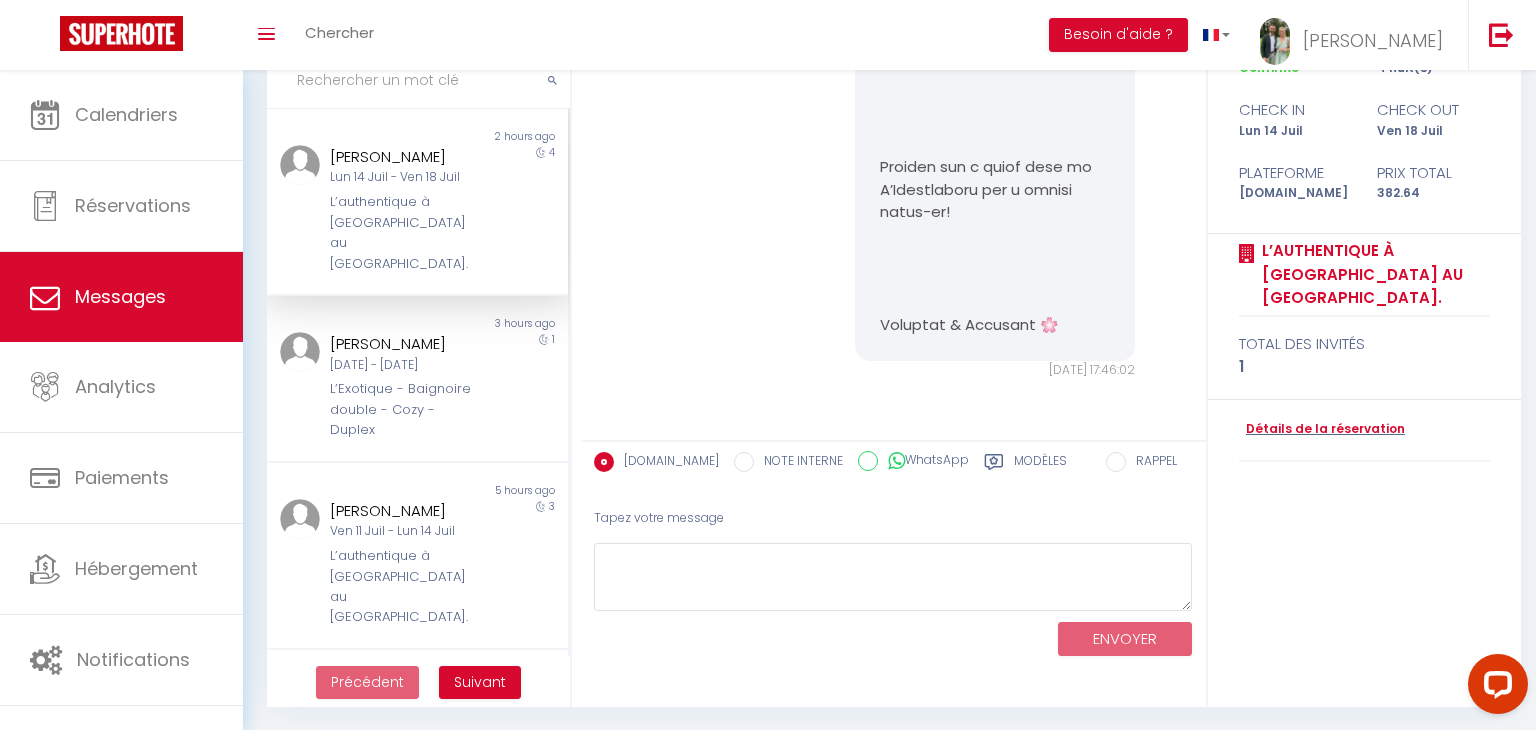 scroll, scrollTop: 9000, scrollLeft: 0, axis: vertical 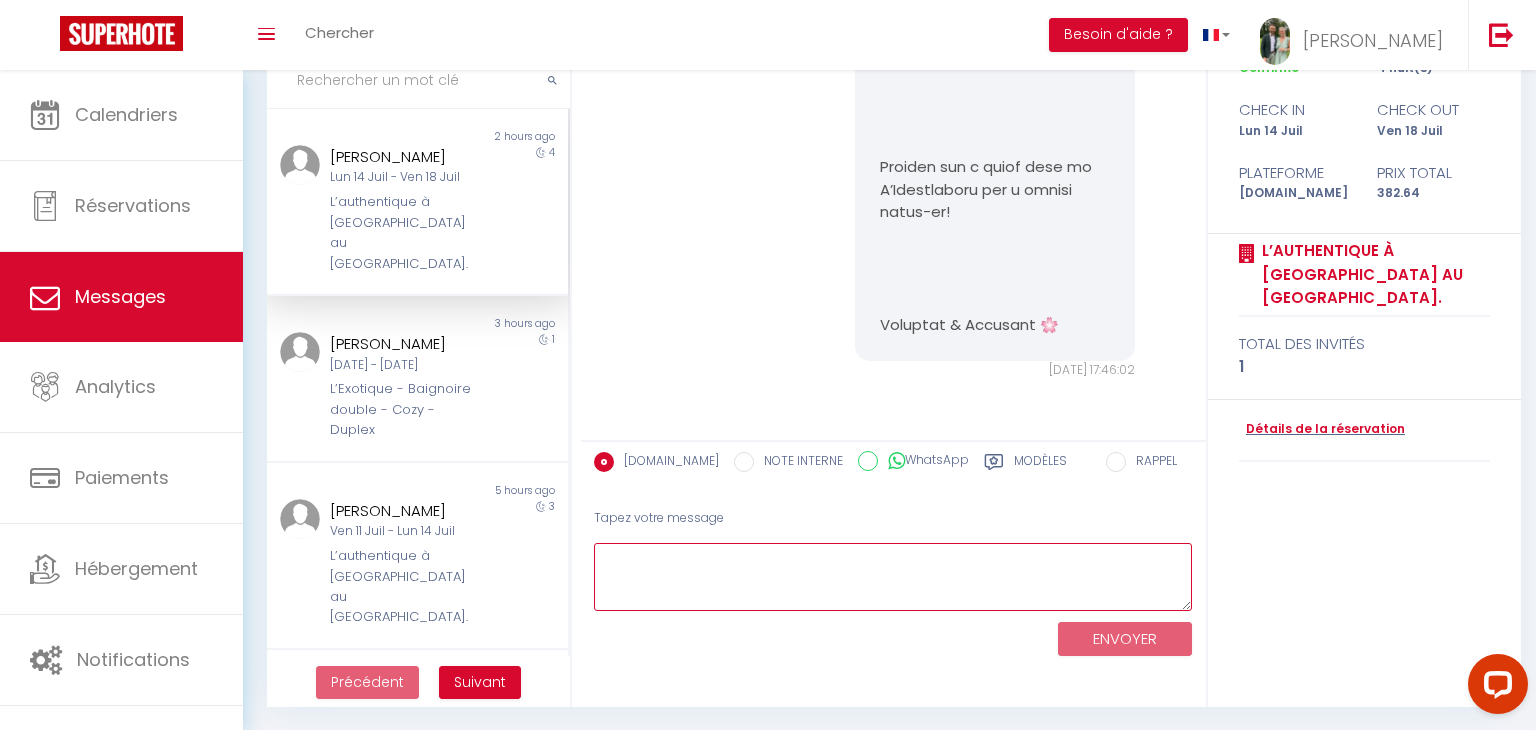 click at bounding box center (893, 577) 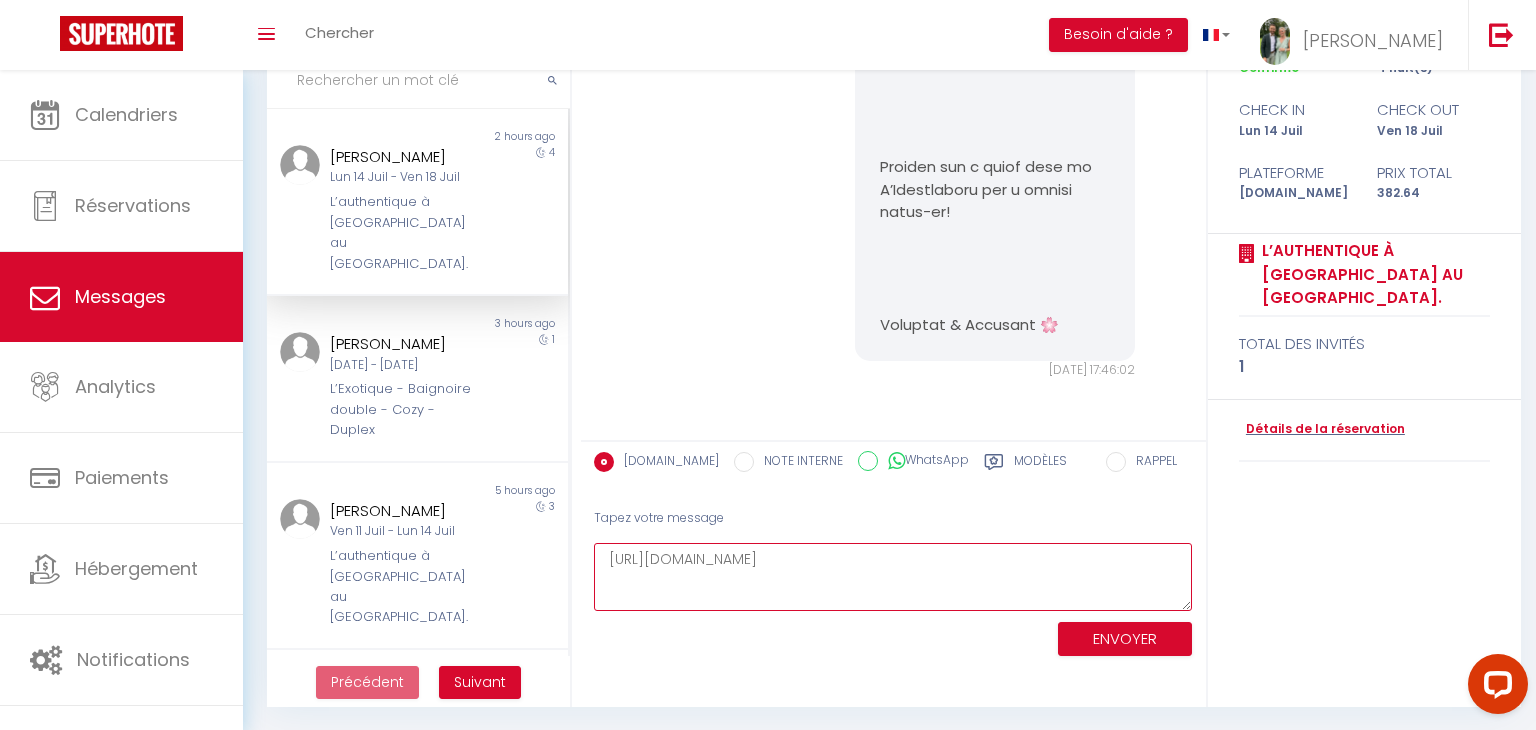 type on "[URL][DOMAIN_NAME]" 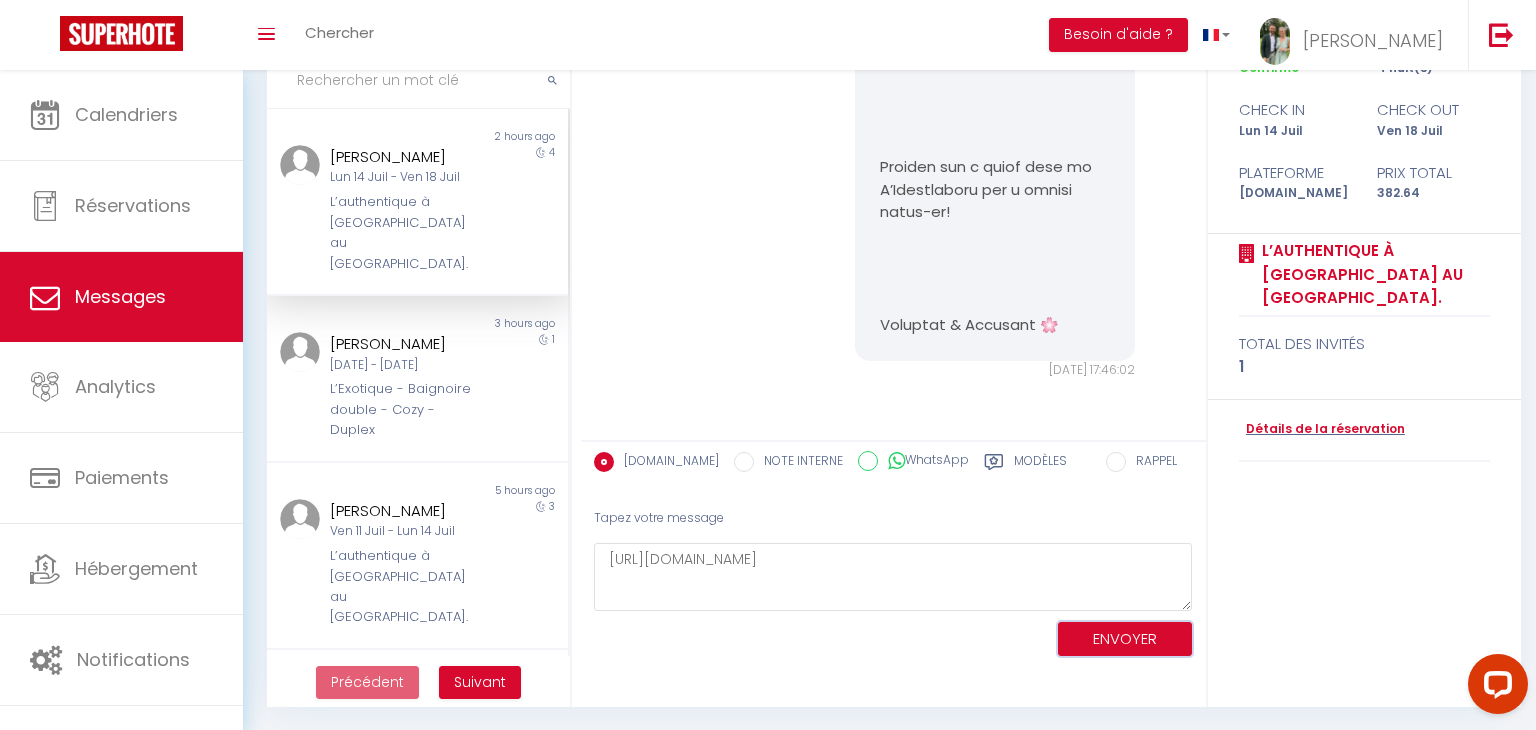 click on "ENVOYER" at bounding box center (1125, 639) 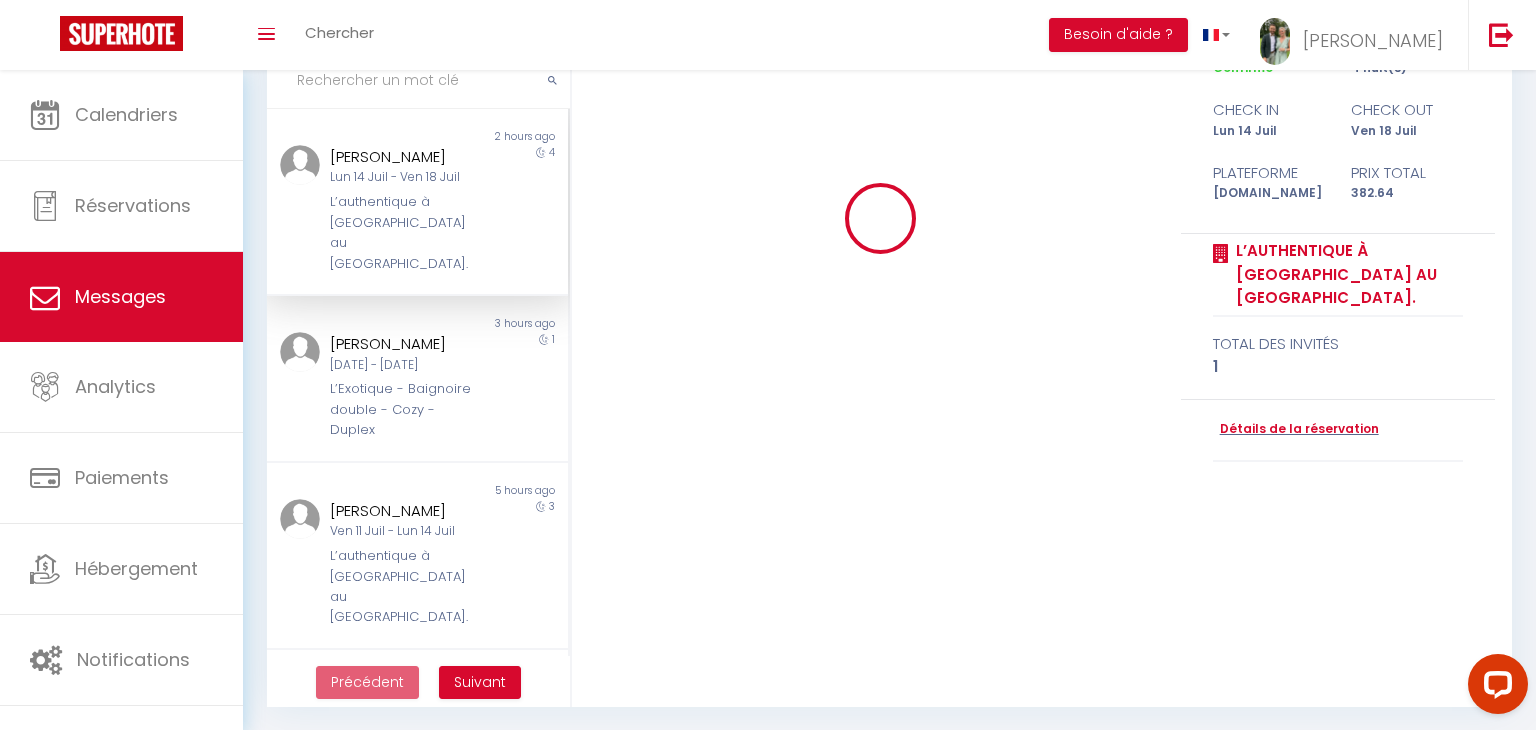 type 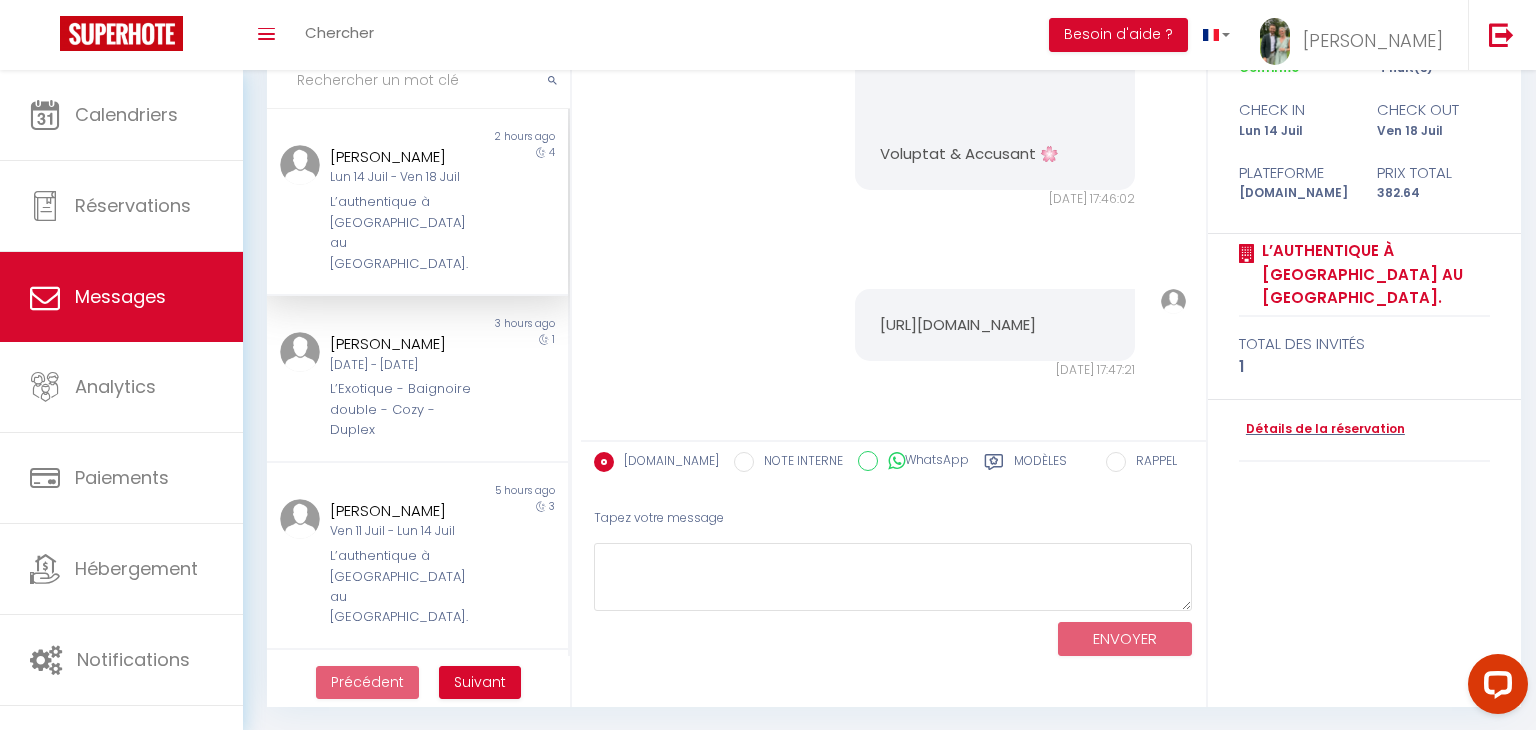 scroll, scrollTop: 9216, scrollLeft: 0, axis: vertical 